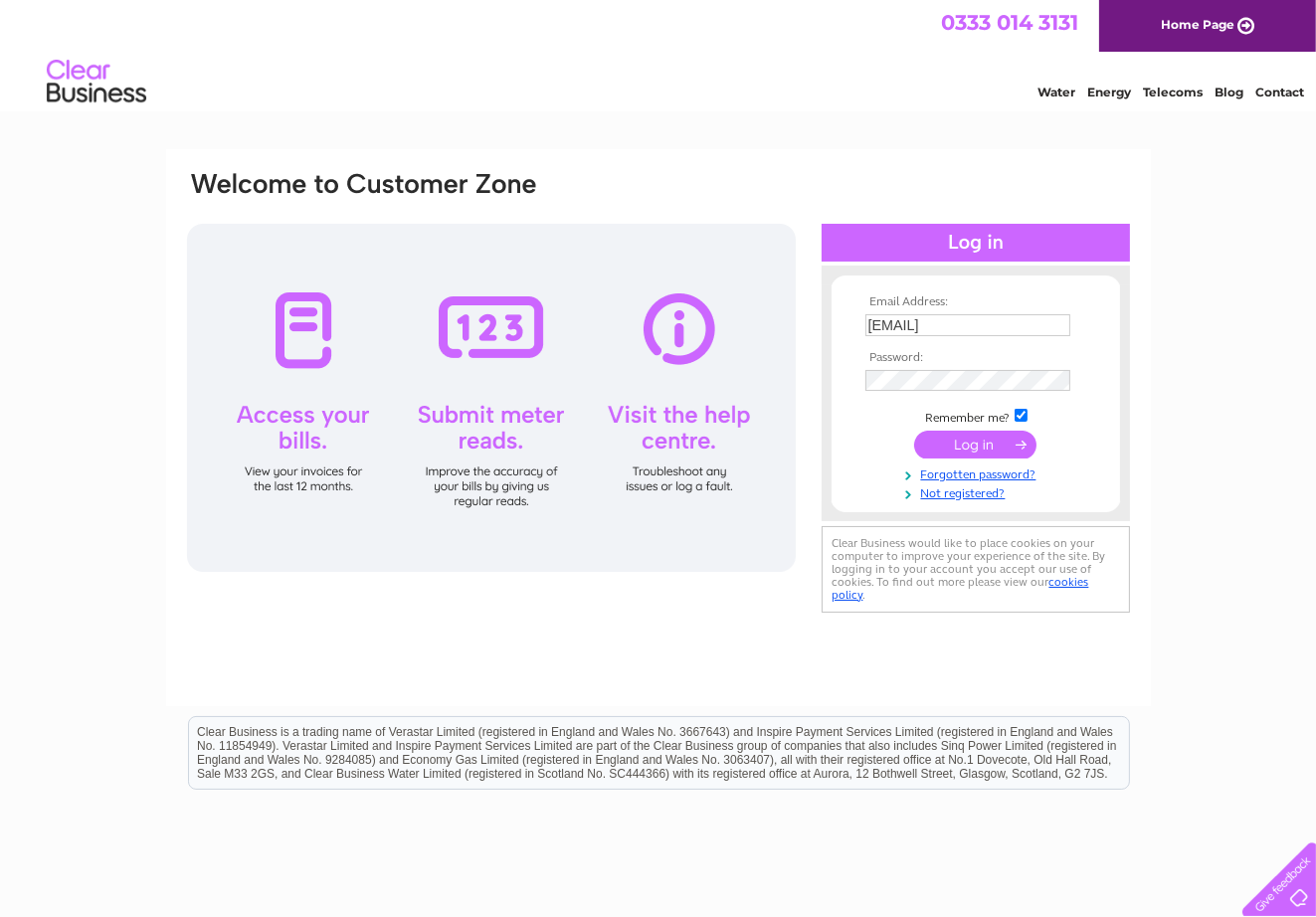 scroll, scrollTop: 0, scrollLeft: 0, axis: both 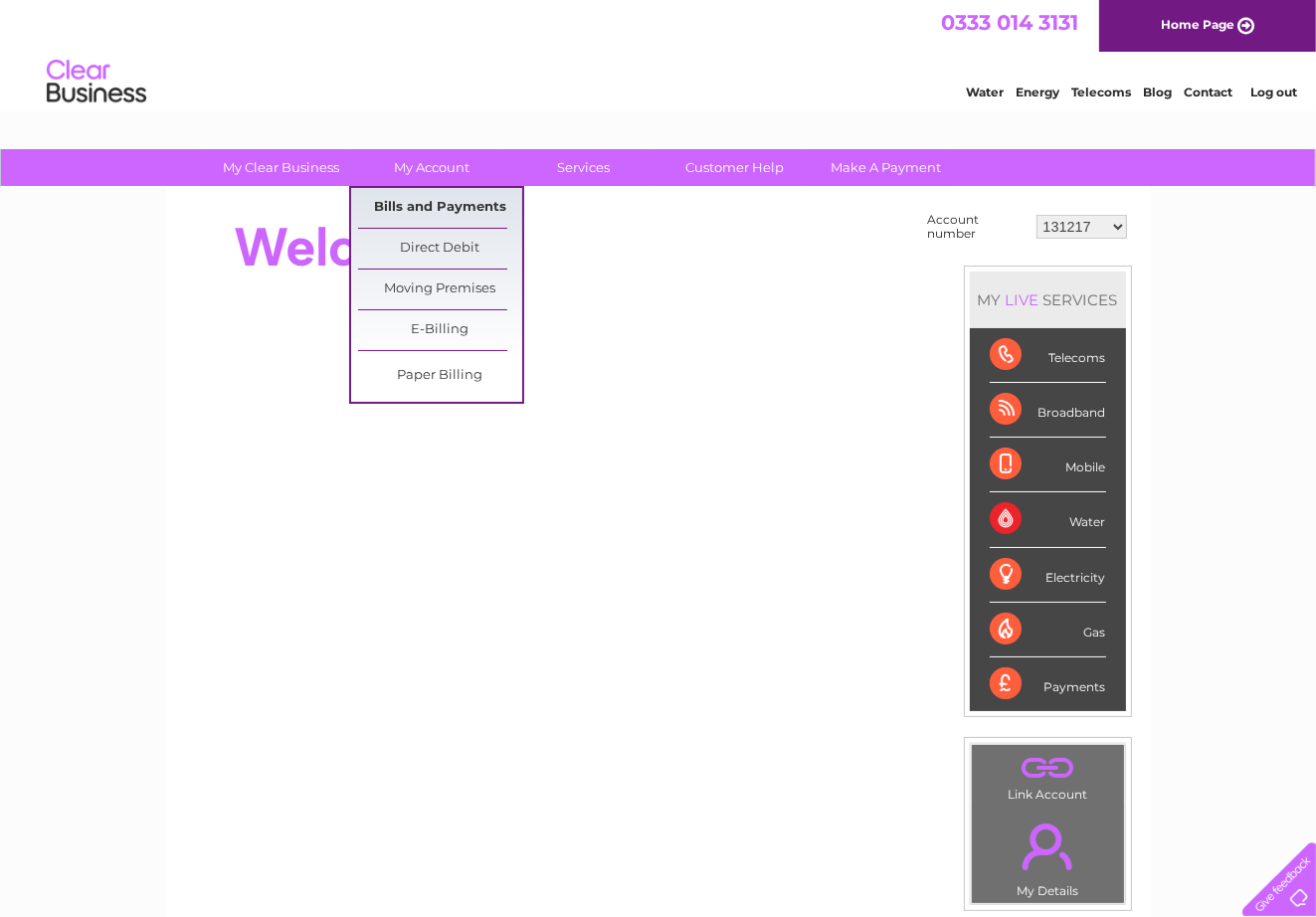 click on "Bills and Payments" at bounding box center [440, 208] 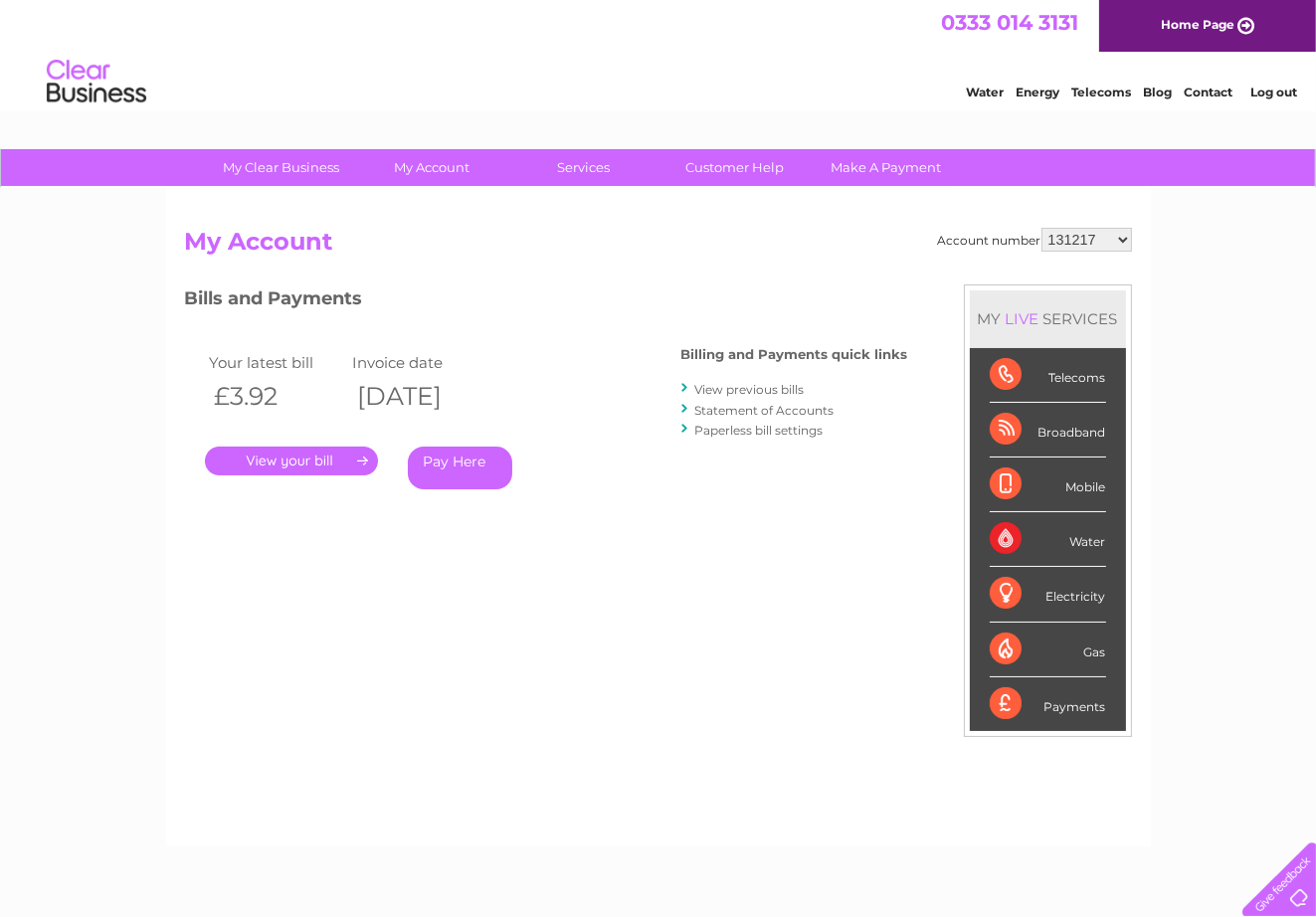 scroll, scrollTop: 0, scrollLeft: 0, axis: both 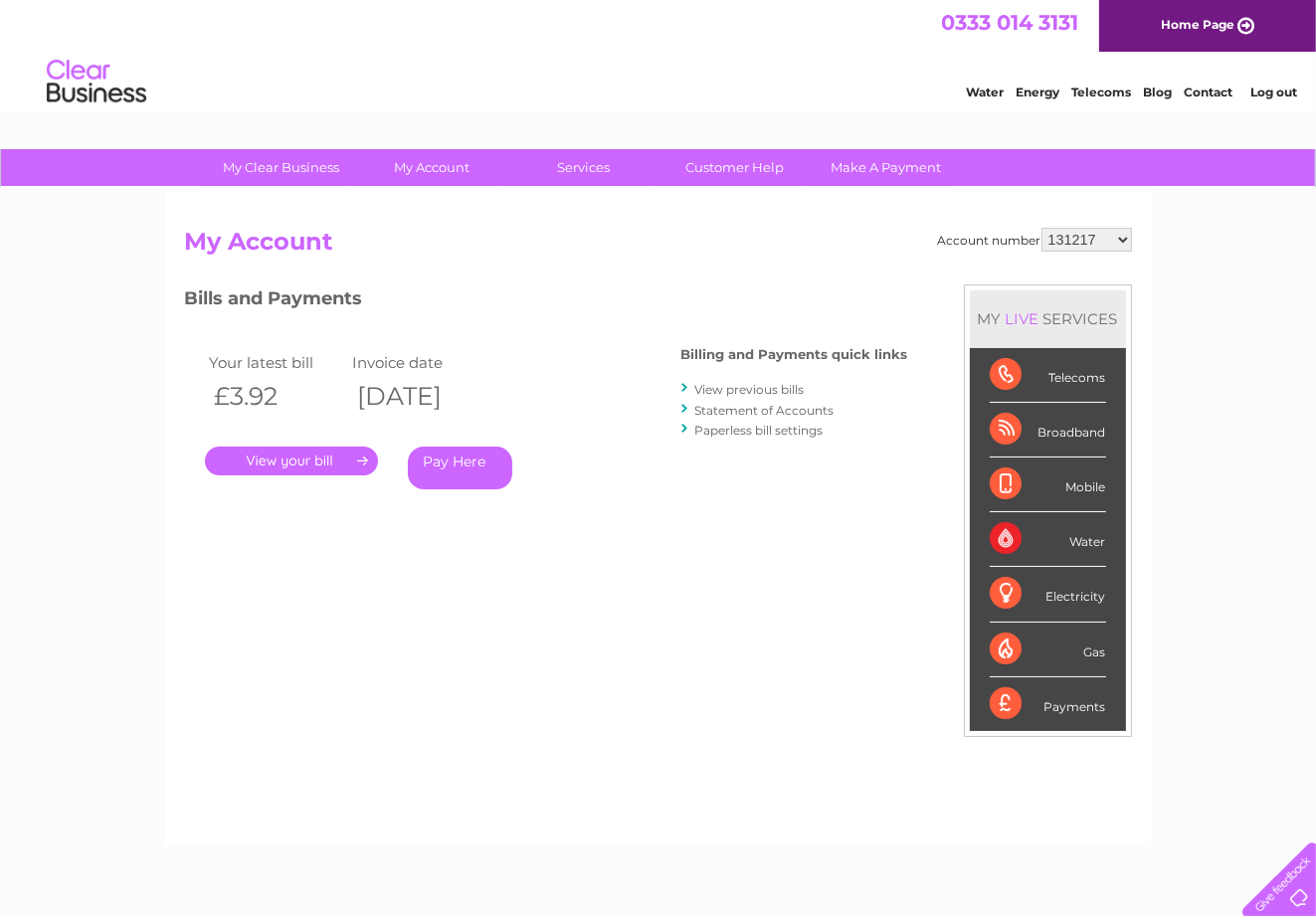 click on "131217
930880
30272865" at bounding box center [1086, 240] 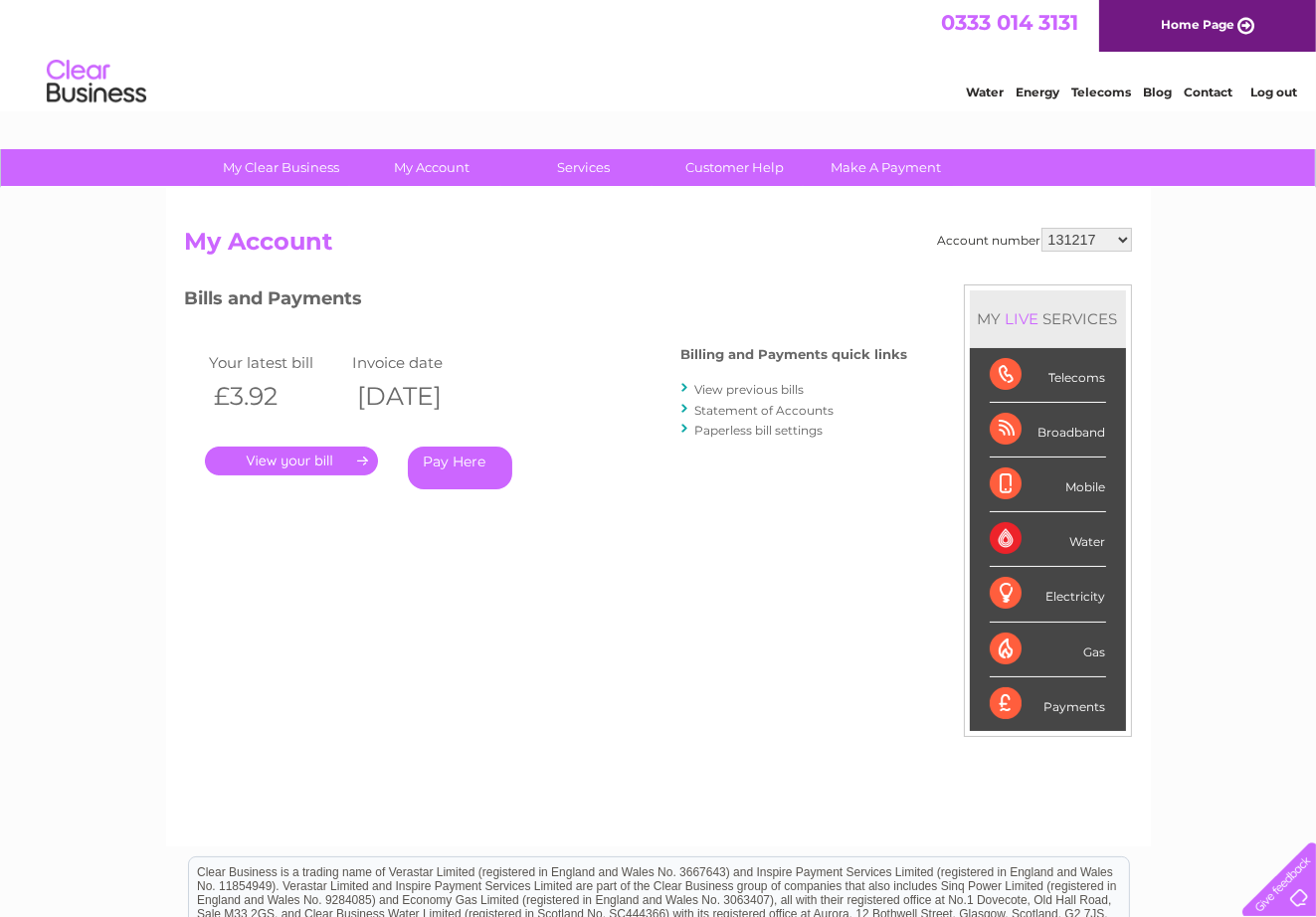 scroll, scrollTop: 0, scrollLeft: 0, axis: both 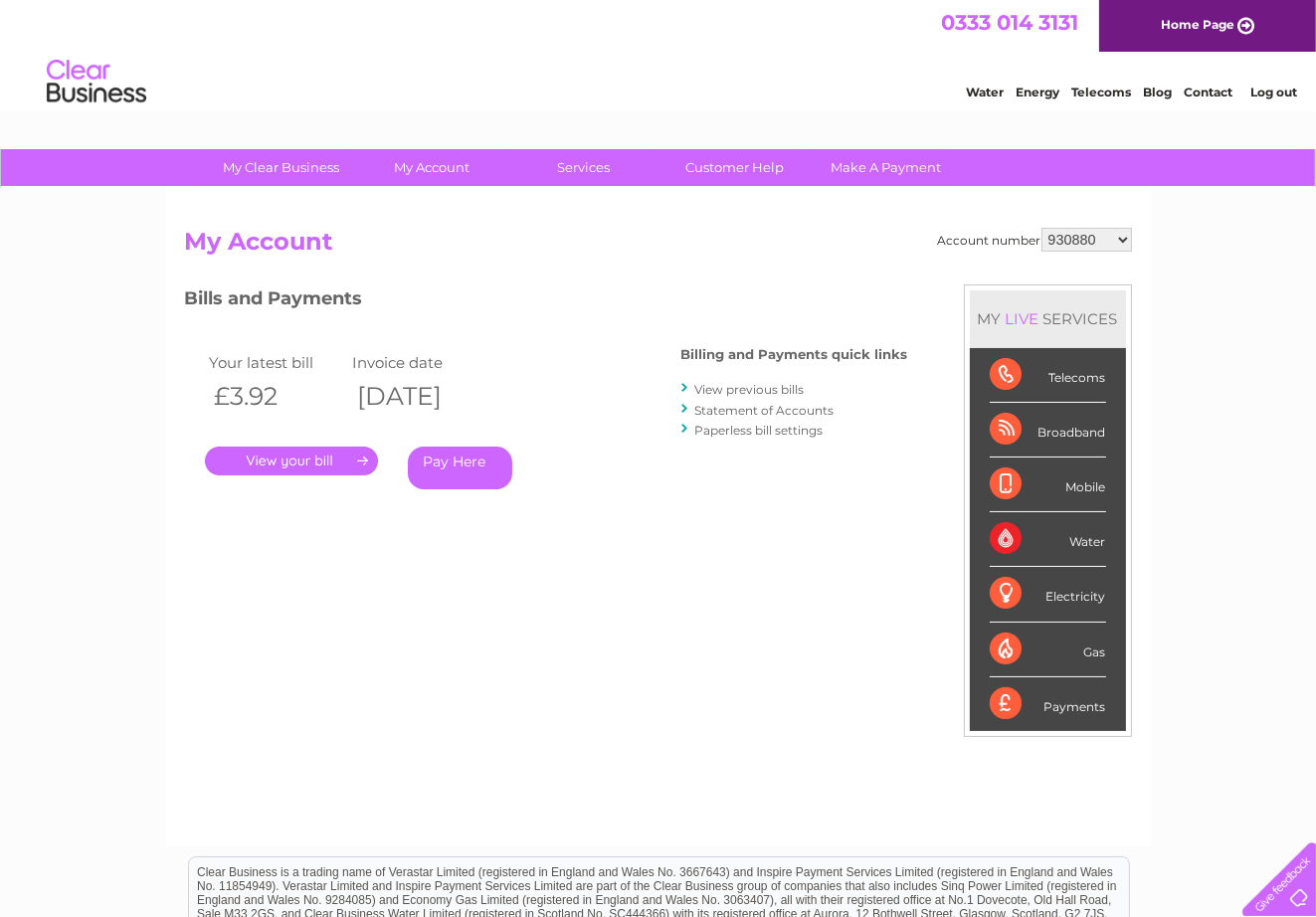 click on "131217
930880
30272865" at bounding box center (1086, 240) 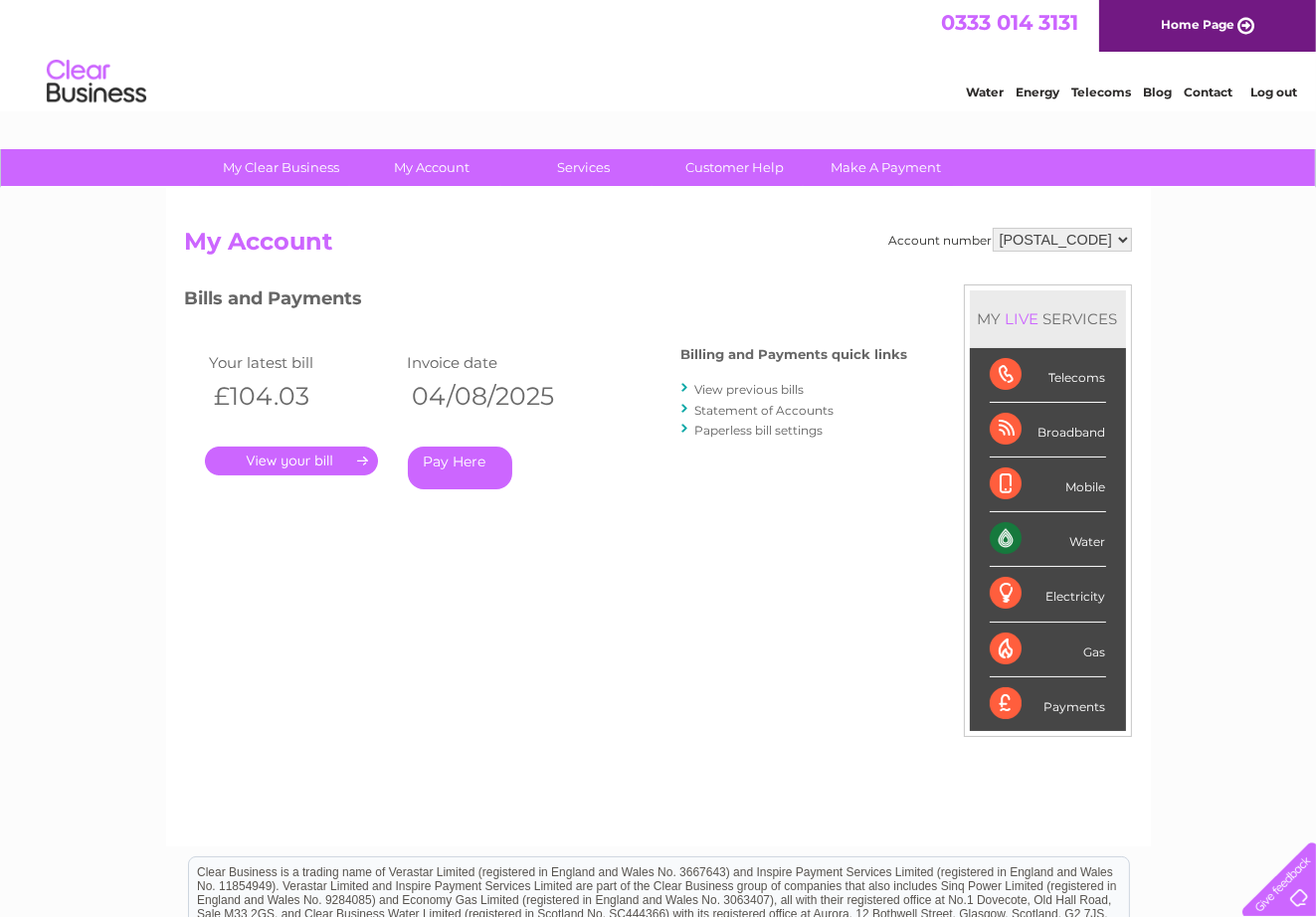 scroll, scrollTop: 0, scrollLeft: 0, axis: both 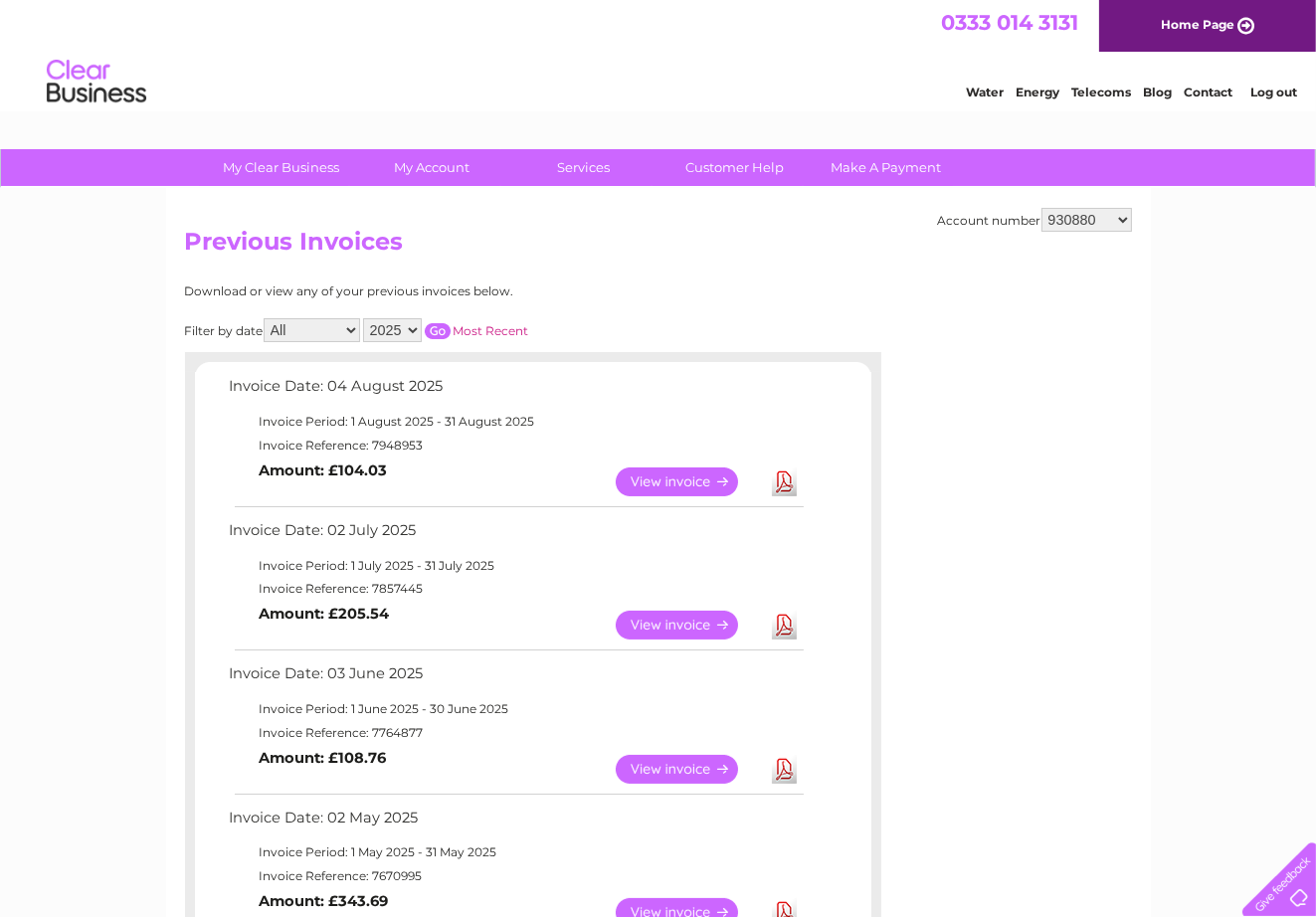 click on "View" at bounding box center [688, 625] 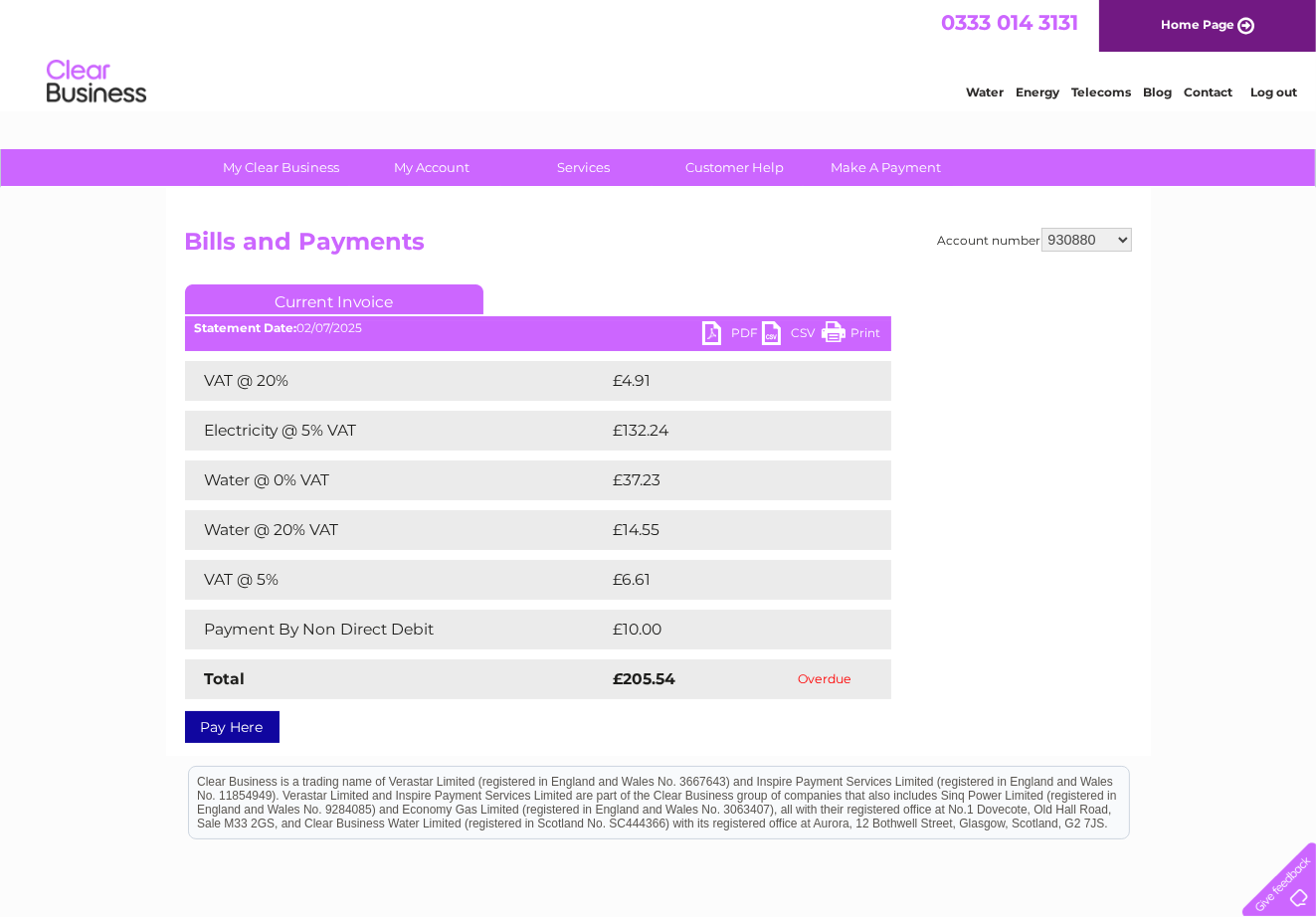 scroll, scrollTop: 0, scrollLeft: 0, axis: both 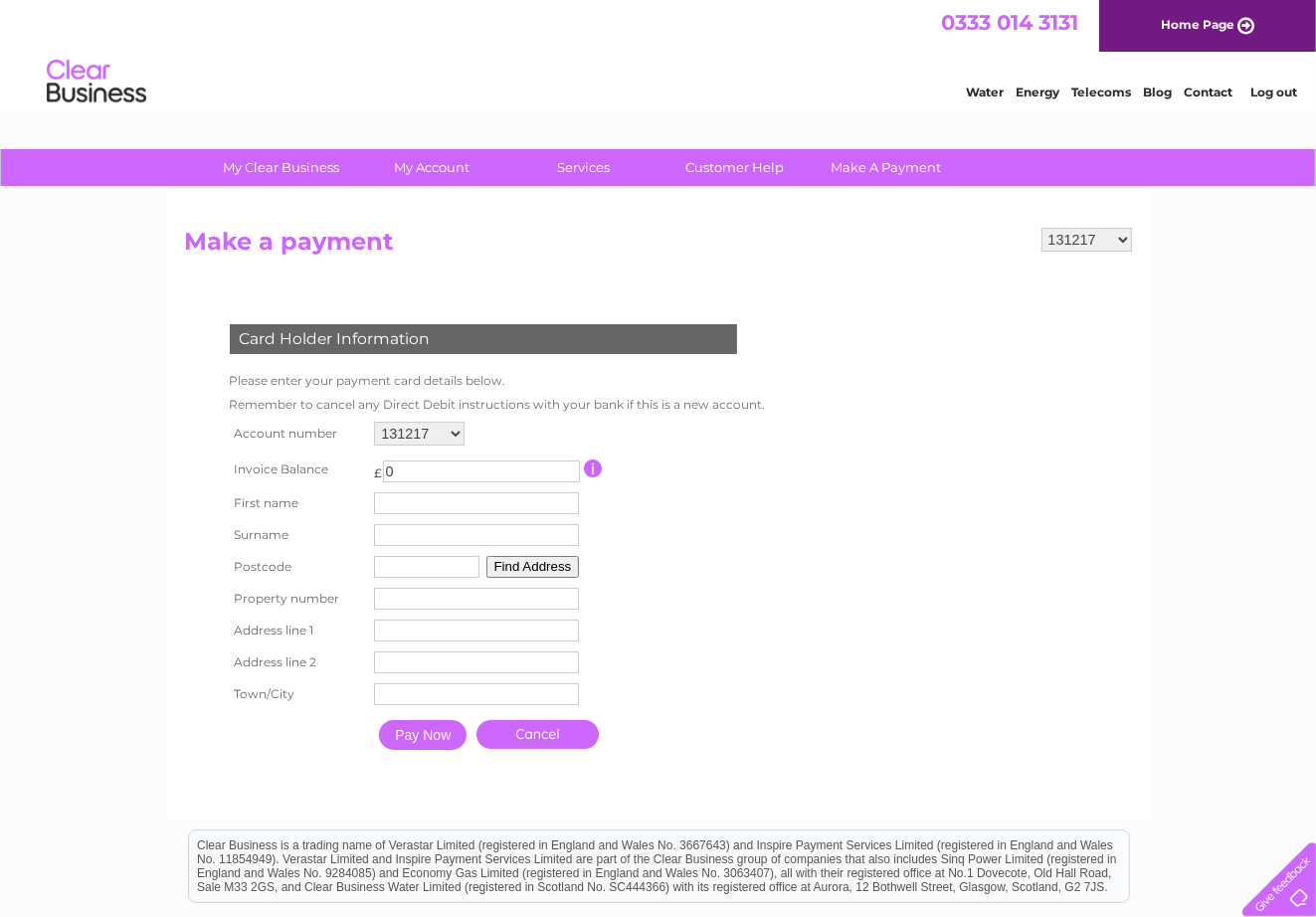 click on "[NUMBER]
[NUMBER]
[NUMBER]" at bounding box center [419, 434] 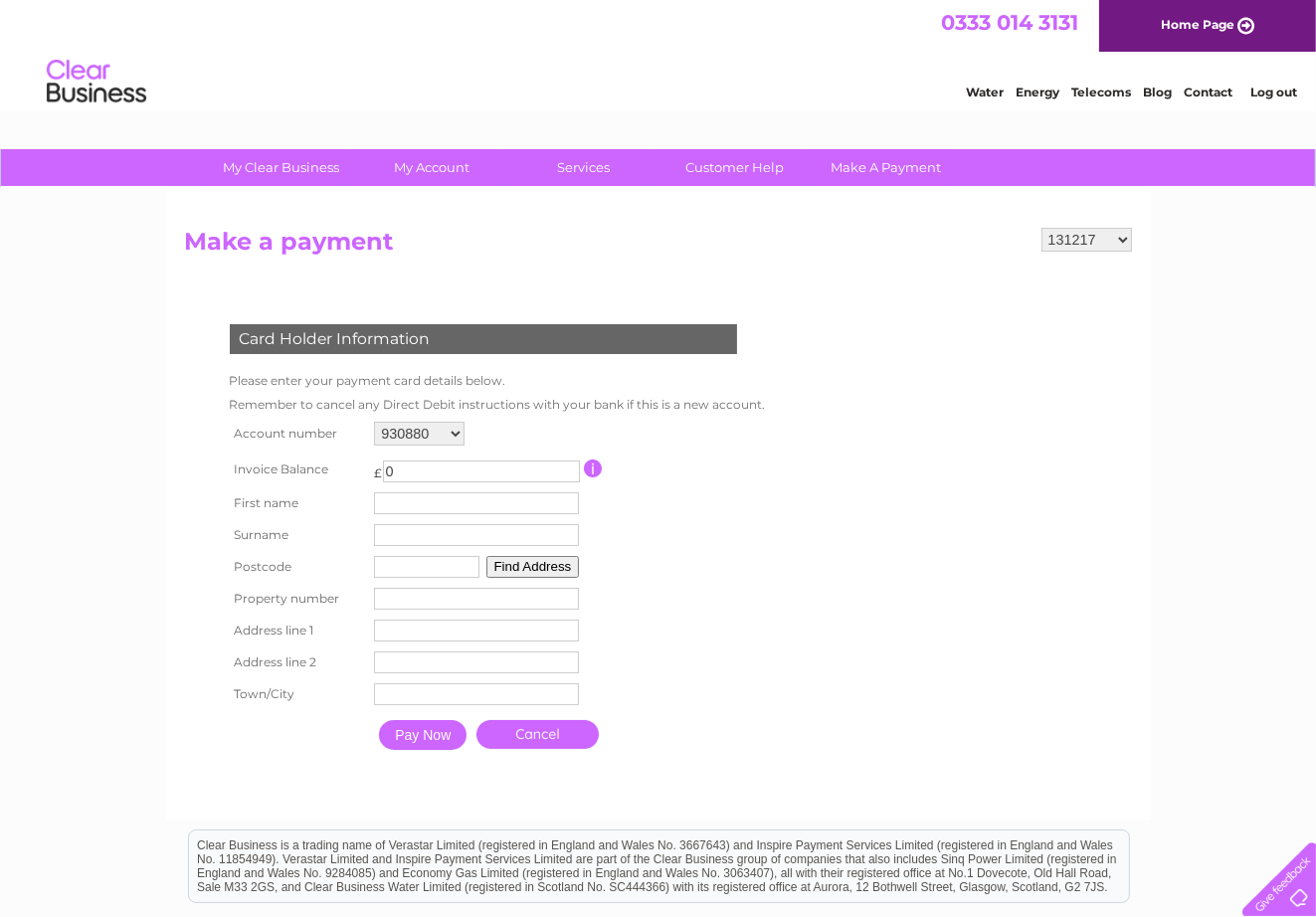 click on "[NUMBER]
[NUMBER]
[NUMBER]" at bounding box center (419, 434) 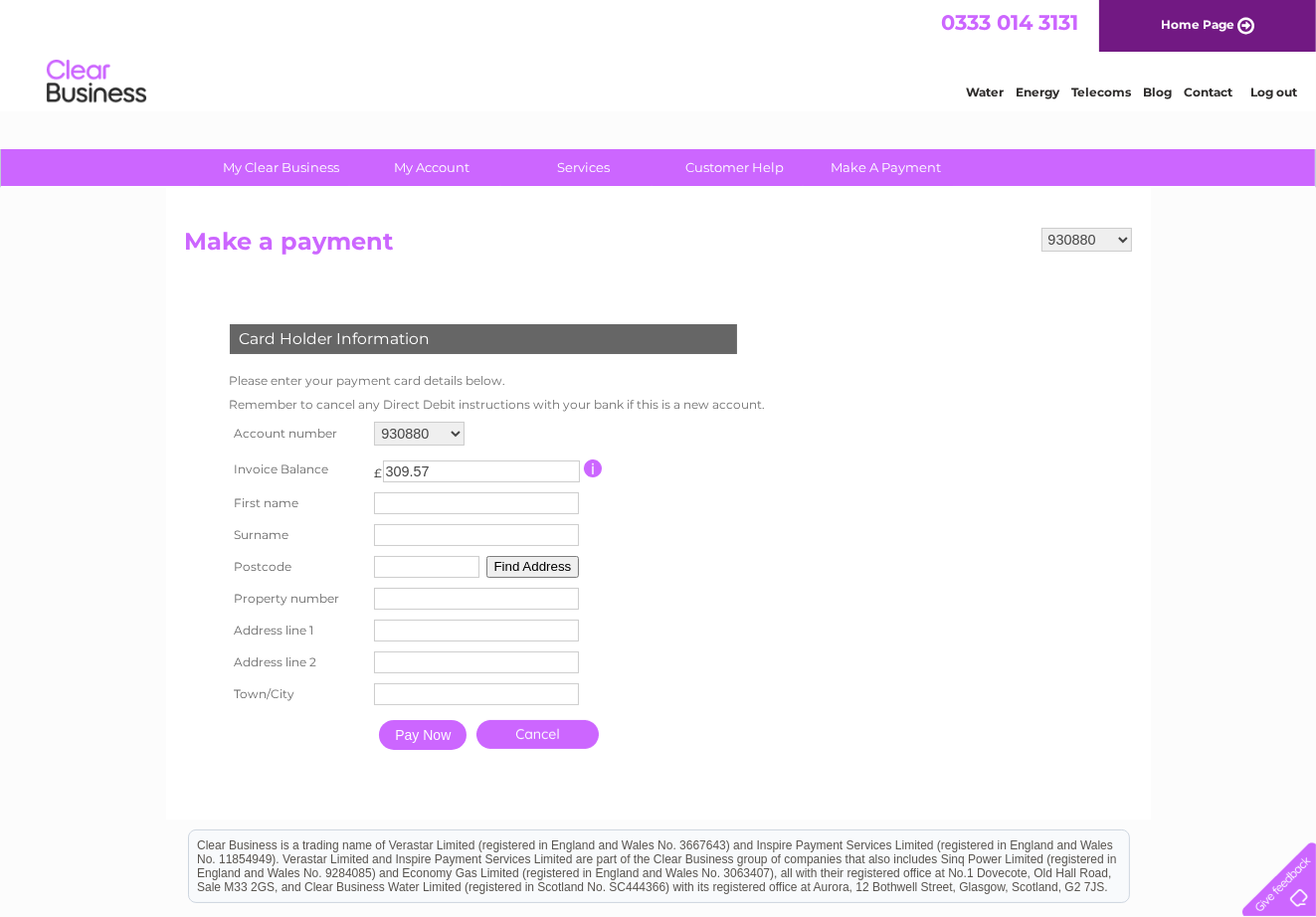 scroll, scrollTop: 0, scrollLeft: 0, axis: both 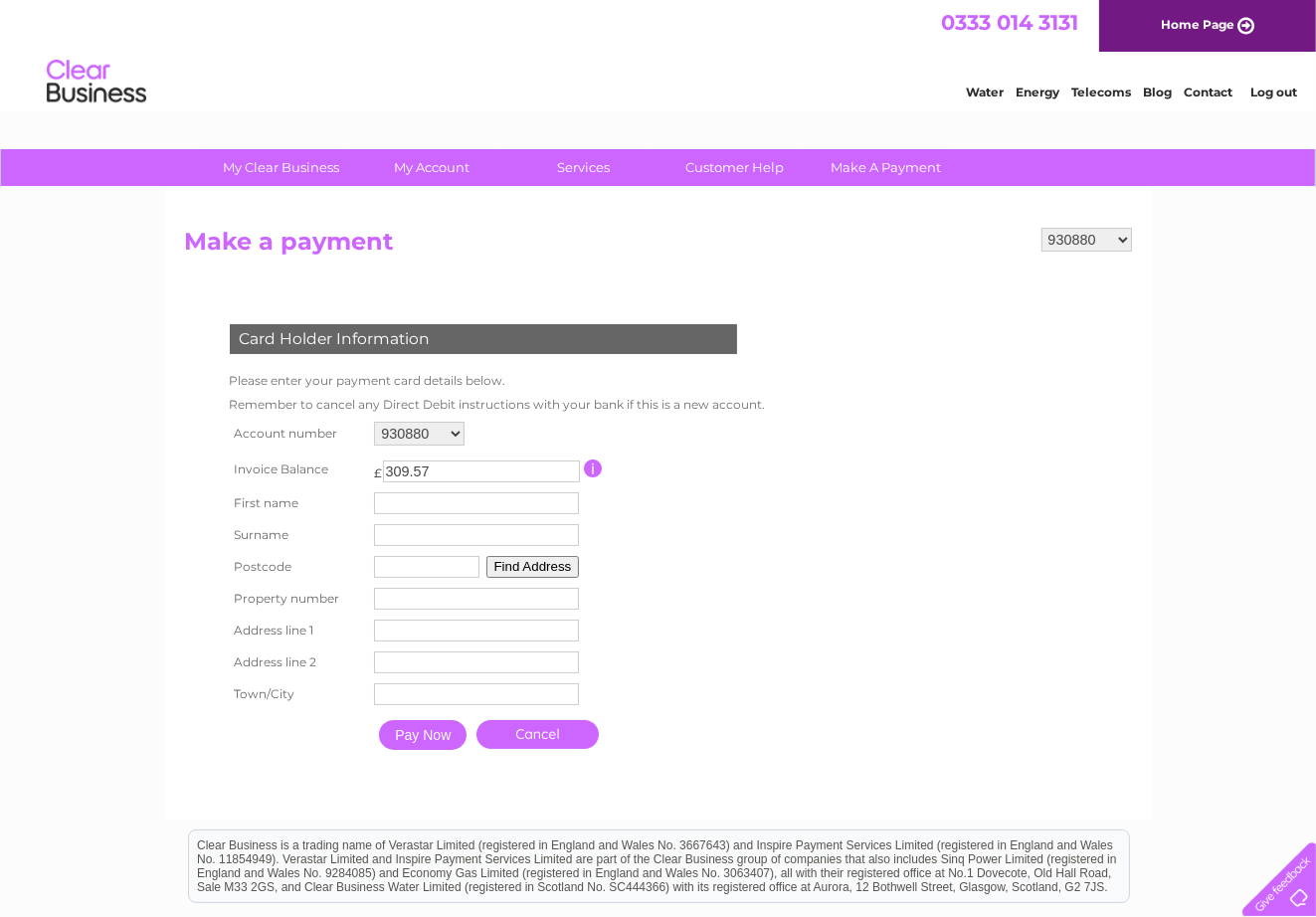 click on "309.57" at bounding box center [481, 471] 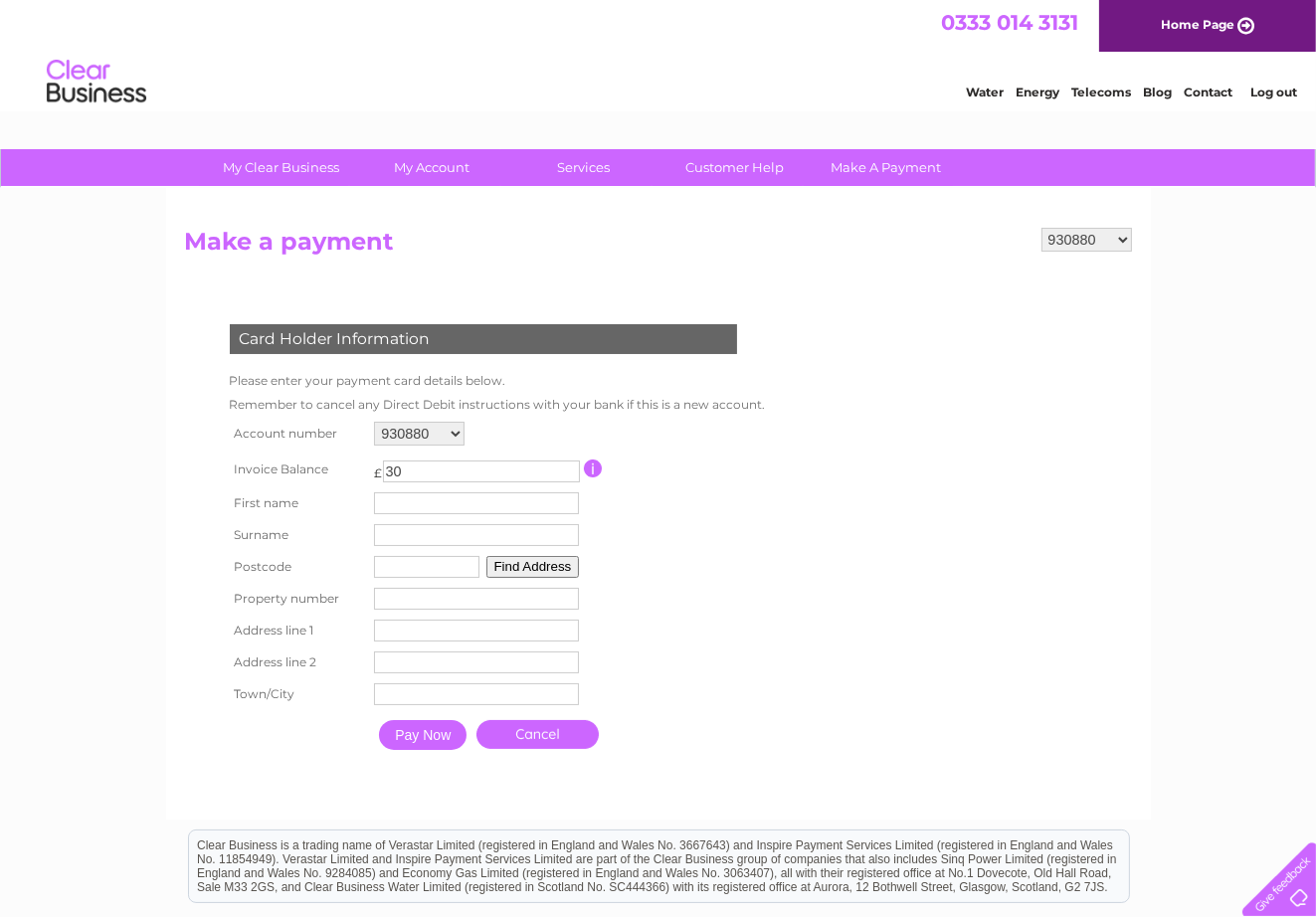 type on "3" 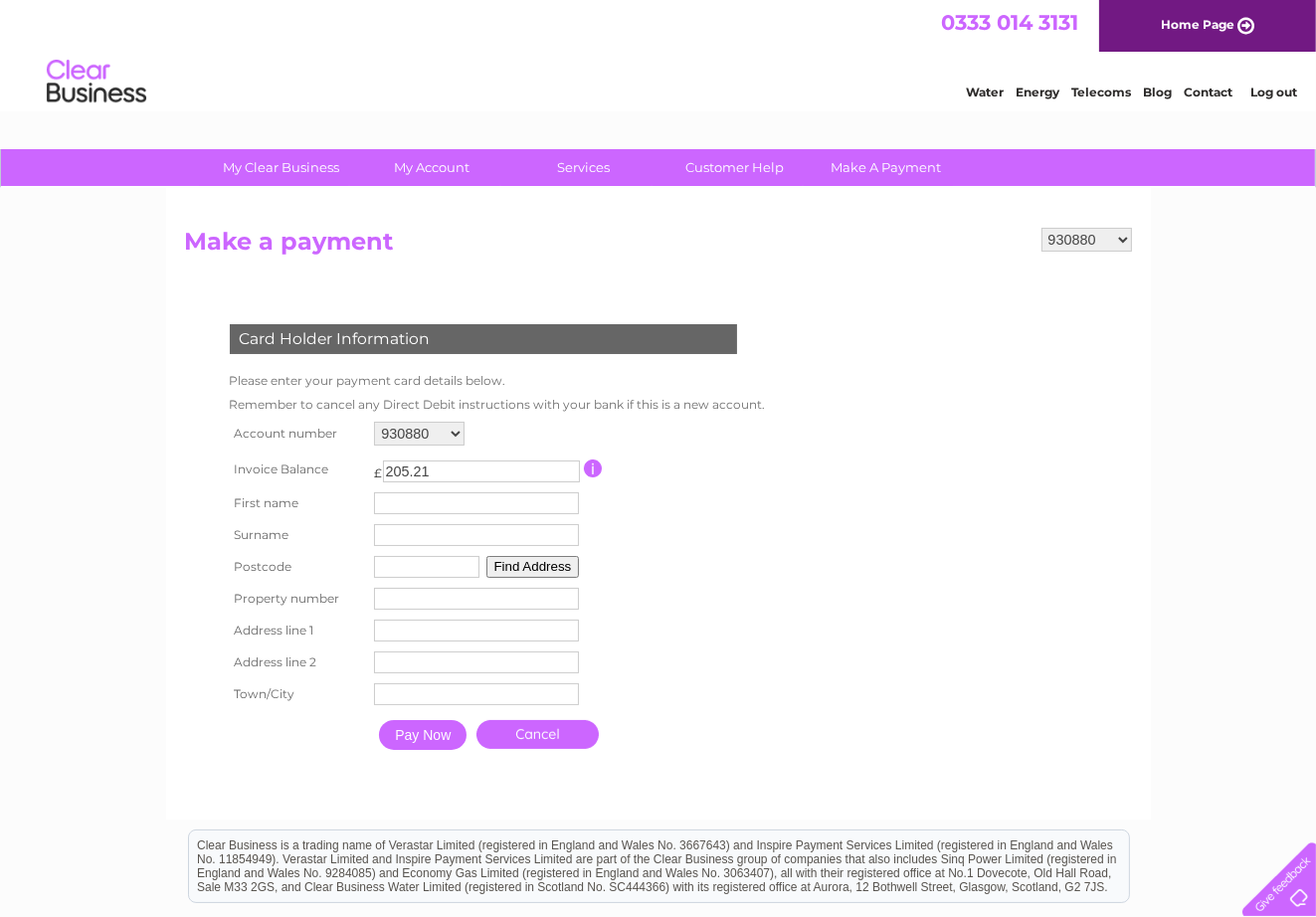 type on "205.21" 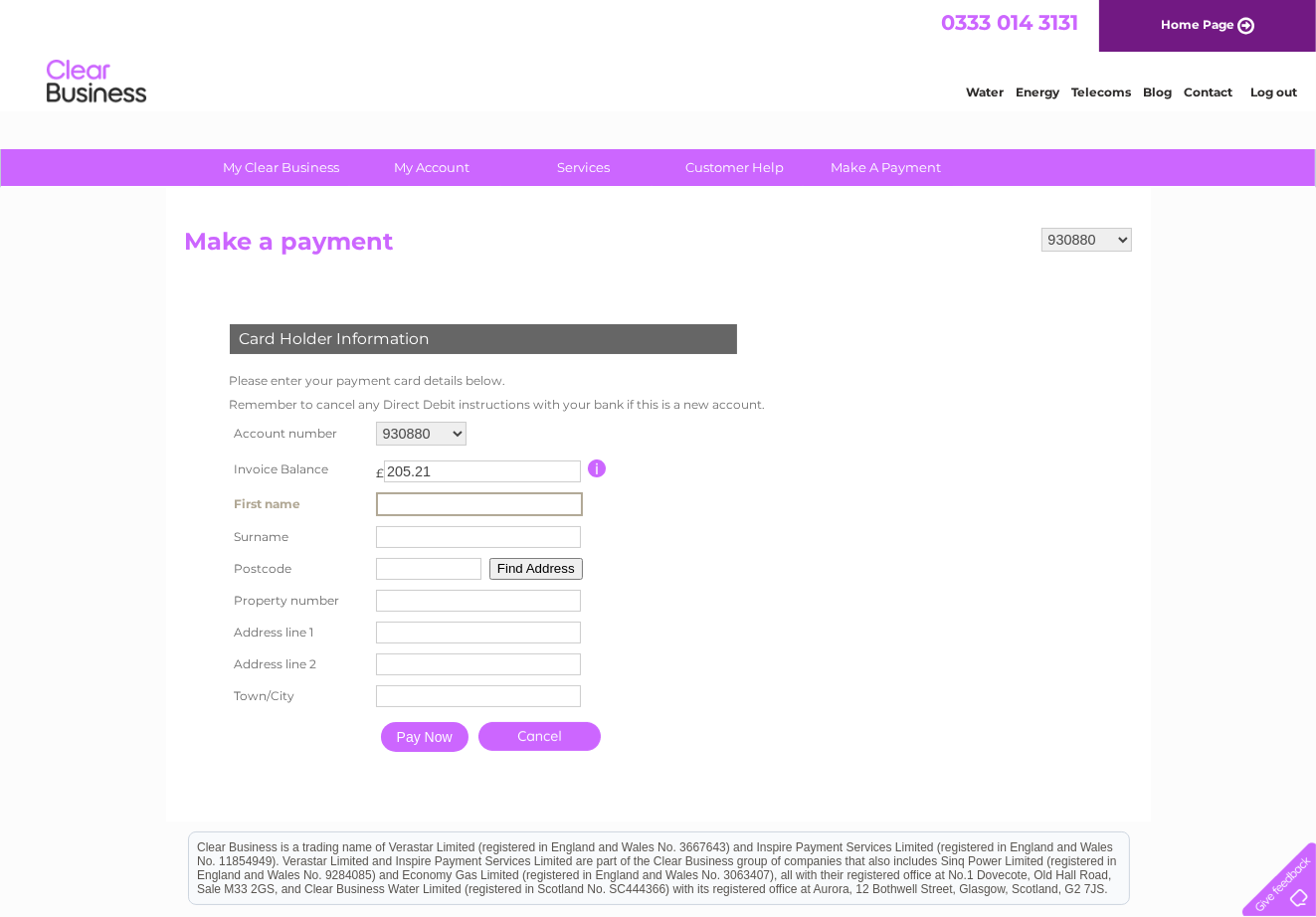 type on "Niall" 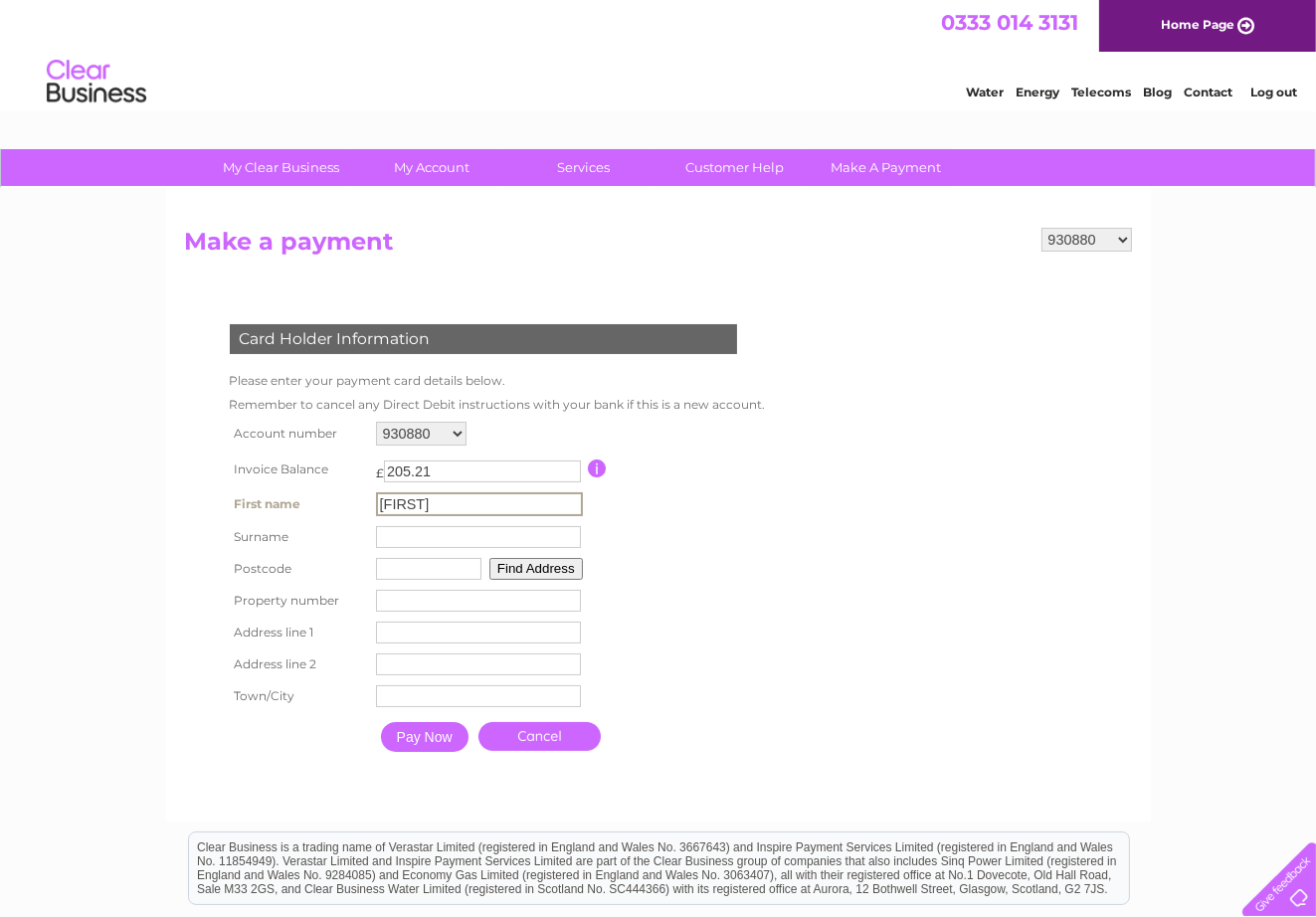 type on "cowan" 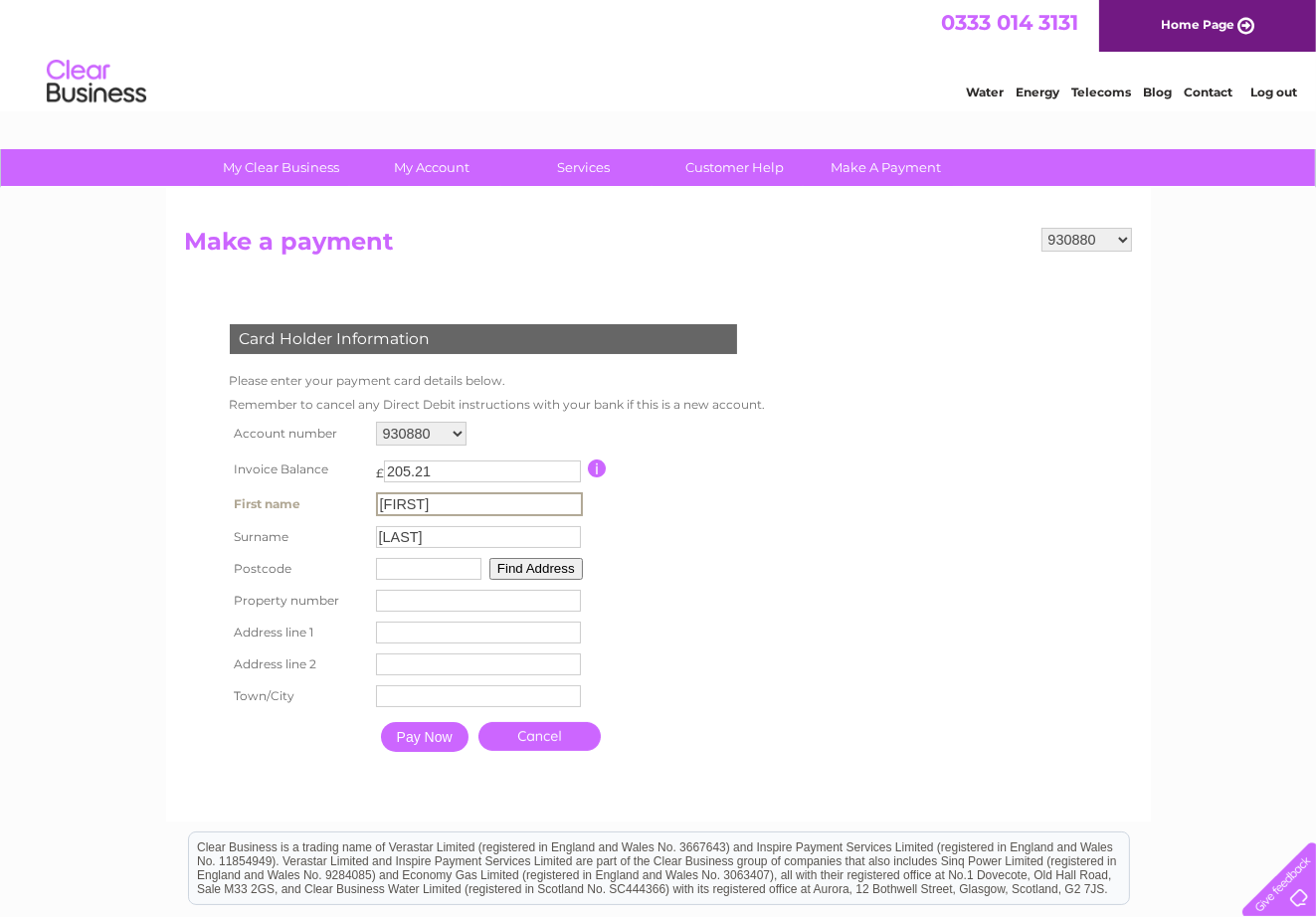 type on "DG1 2RQ" 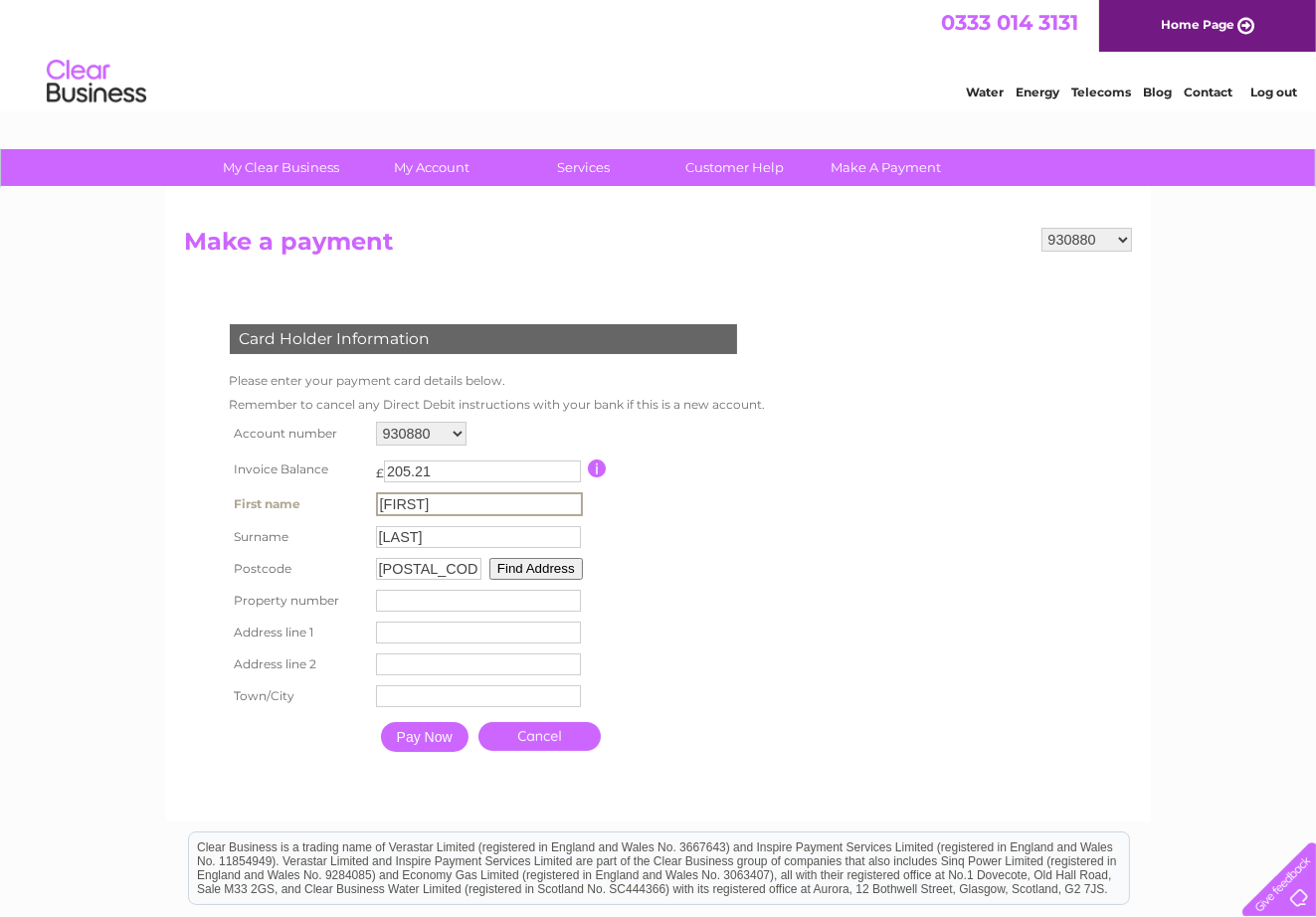 type on "25" 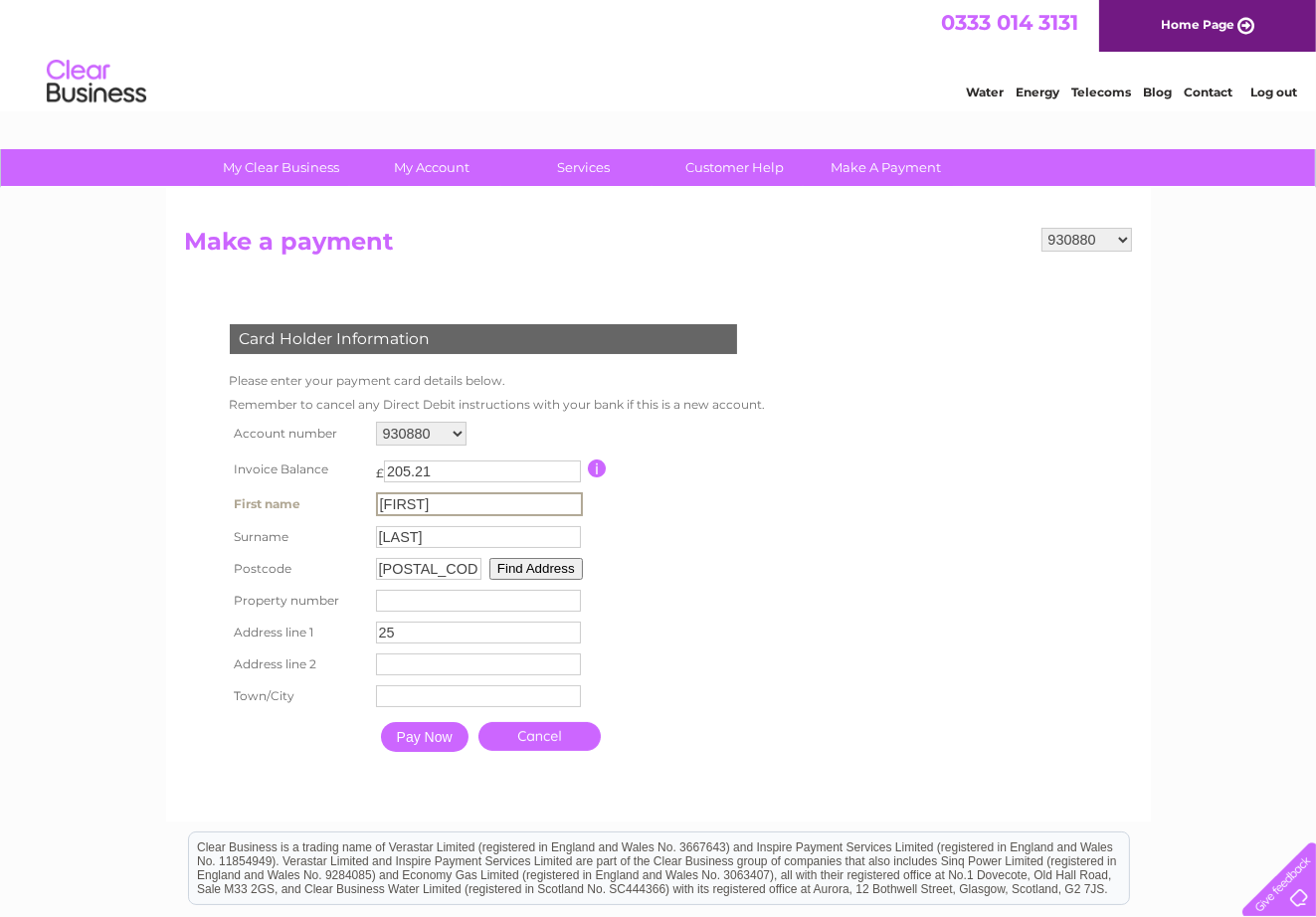 type on "friars vennel" 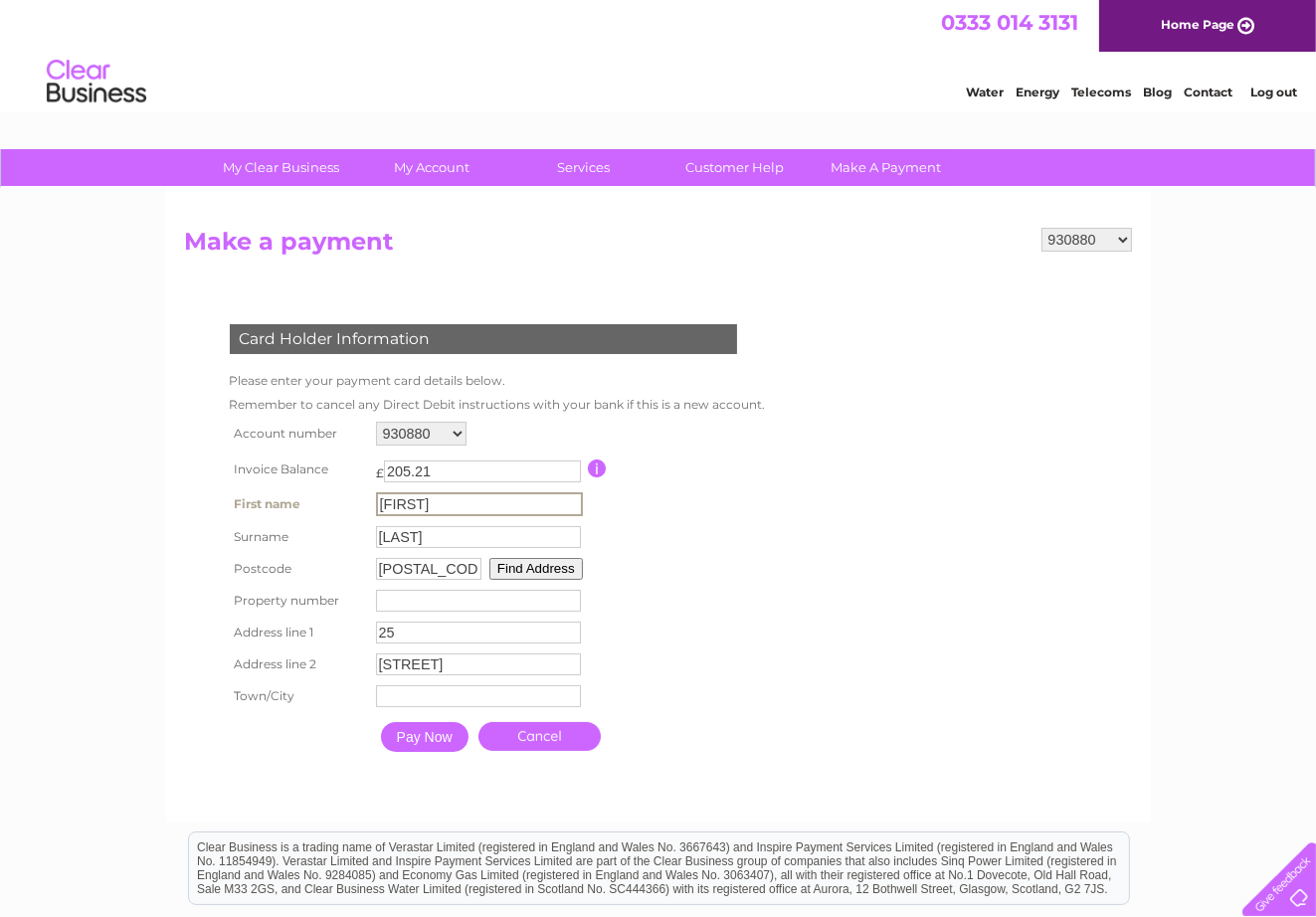 type on "1498" 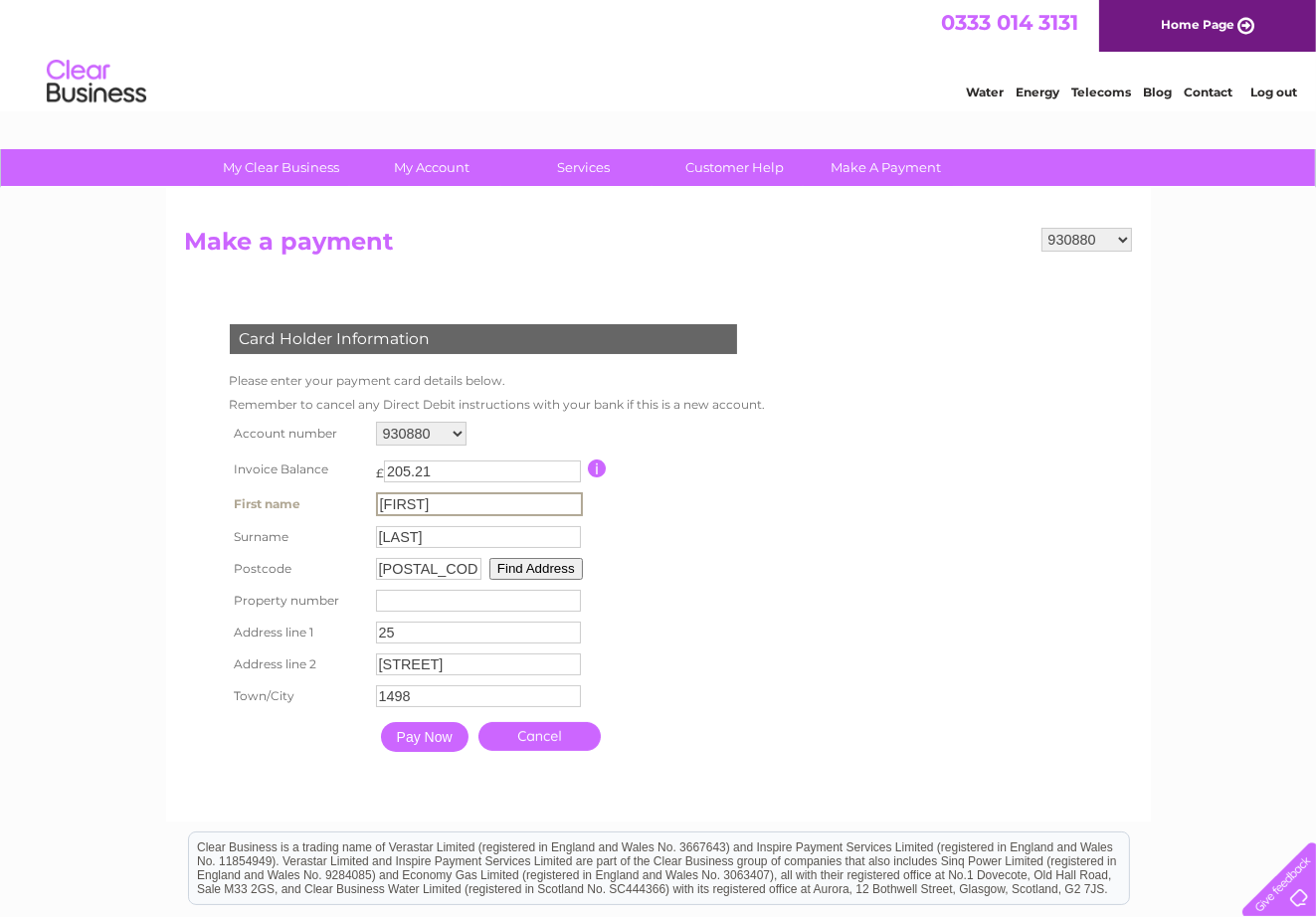 type on "niall mad as a" 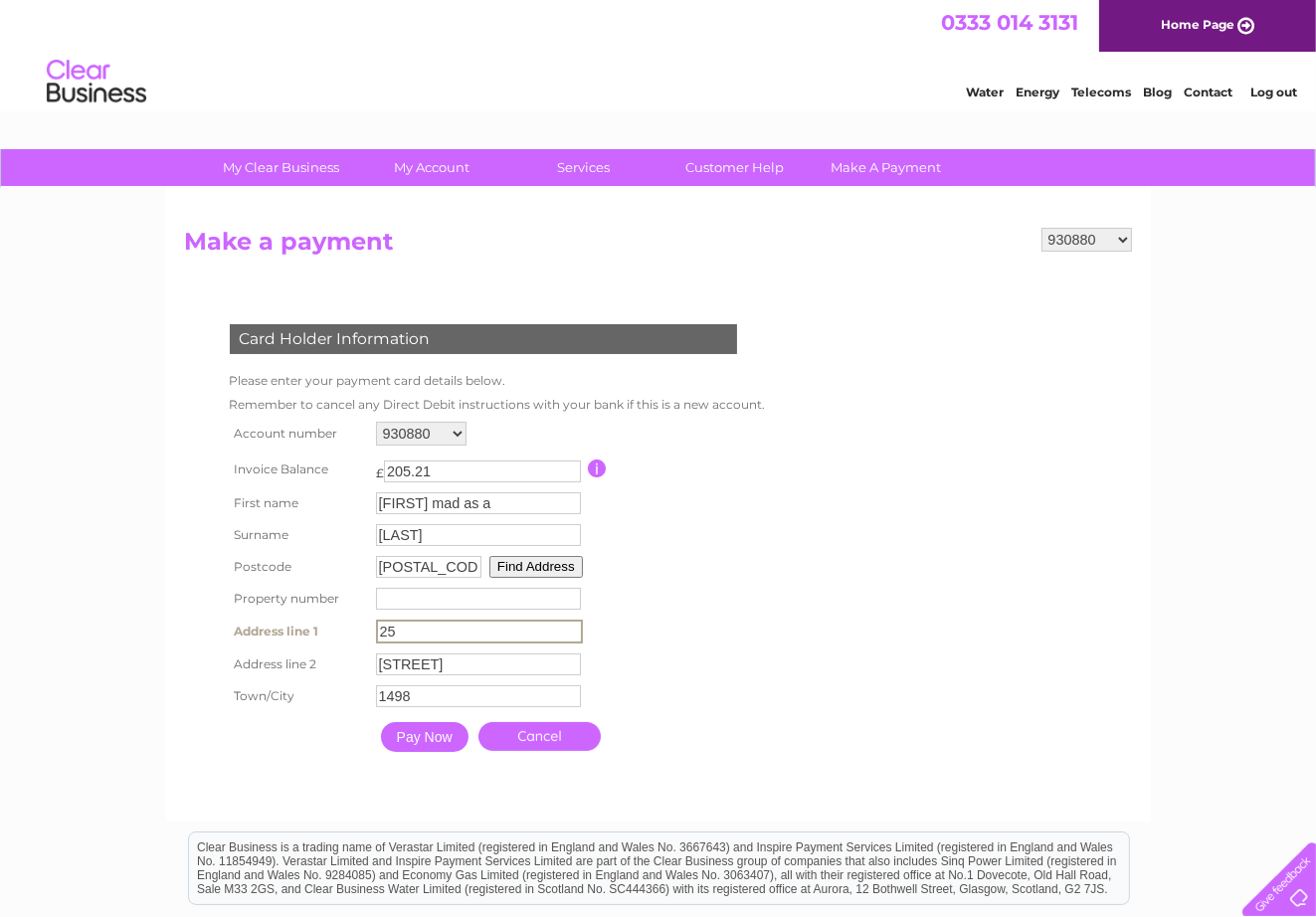click on "25" at bounding box center (479, 632) 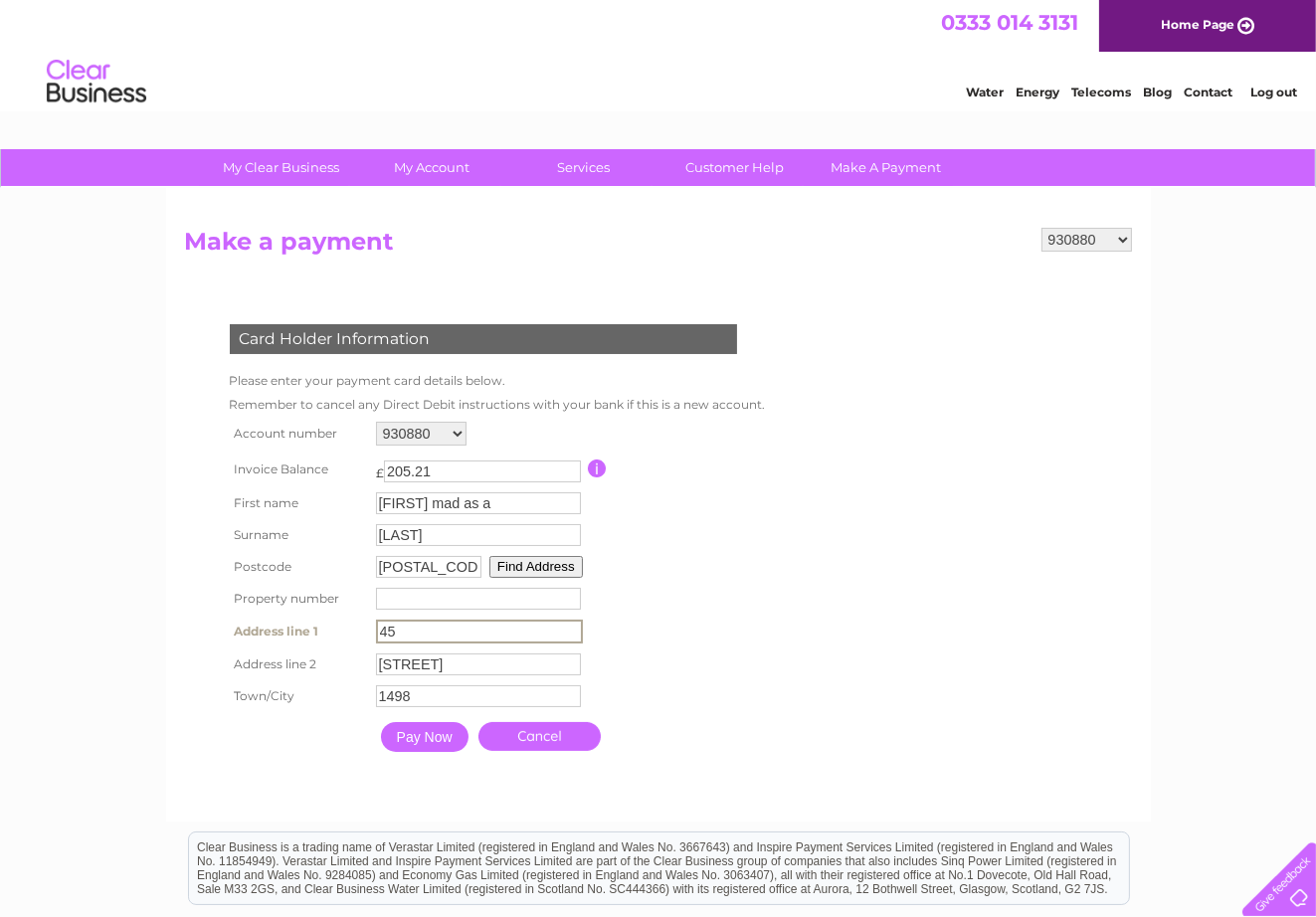 type on "45" 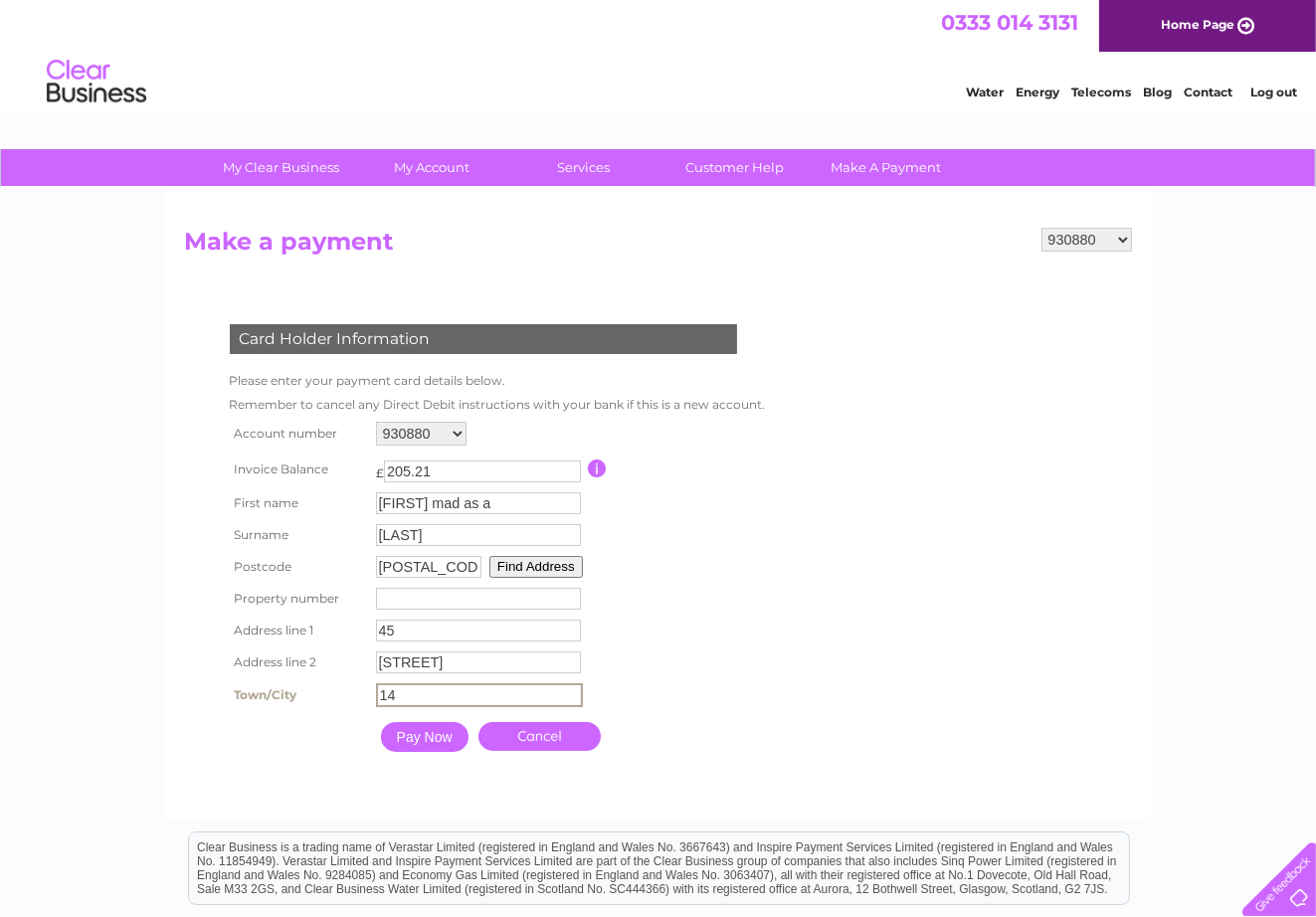 type on "1" 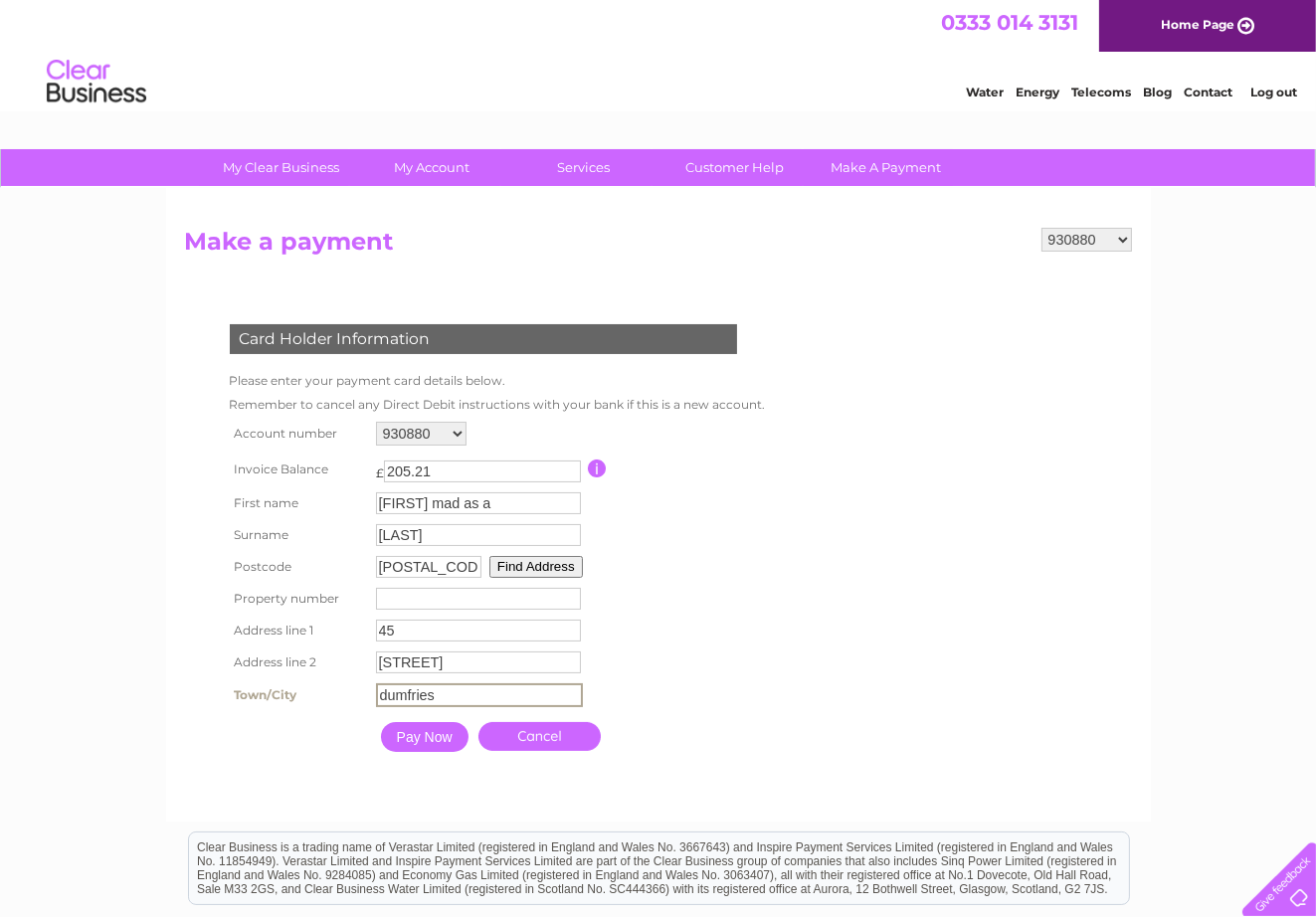 type on "dumfries" 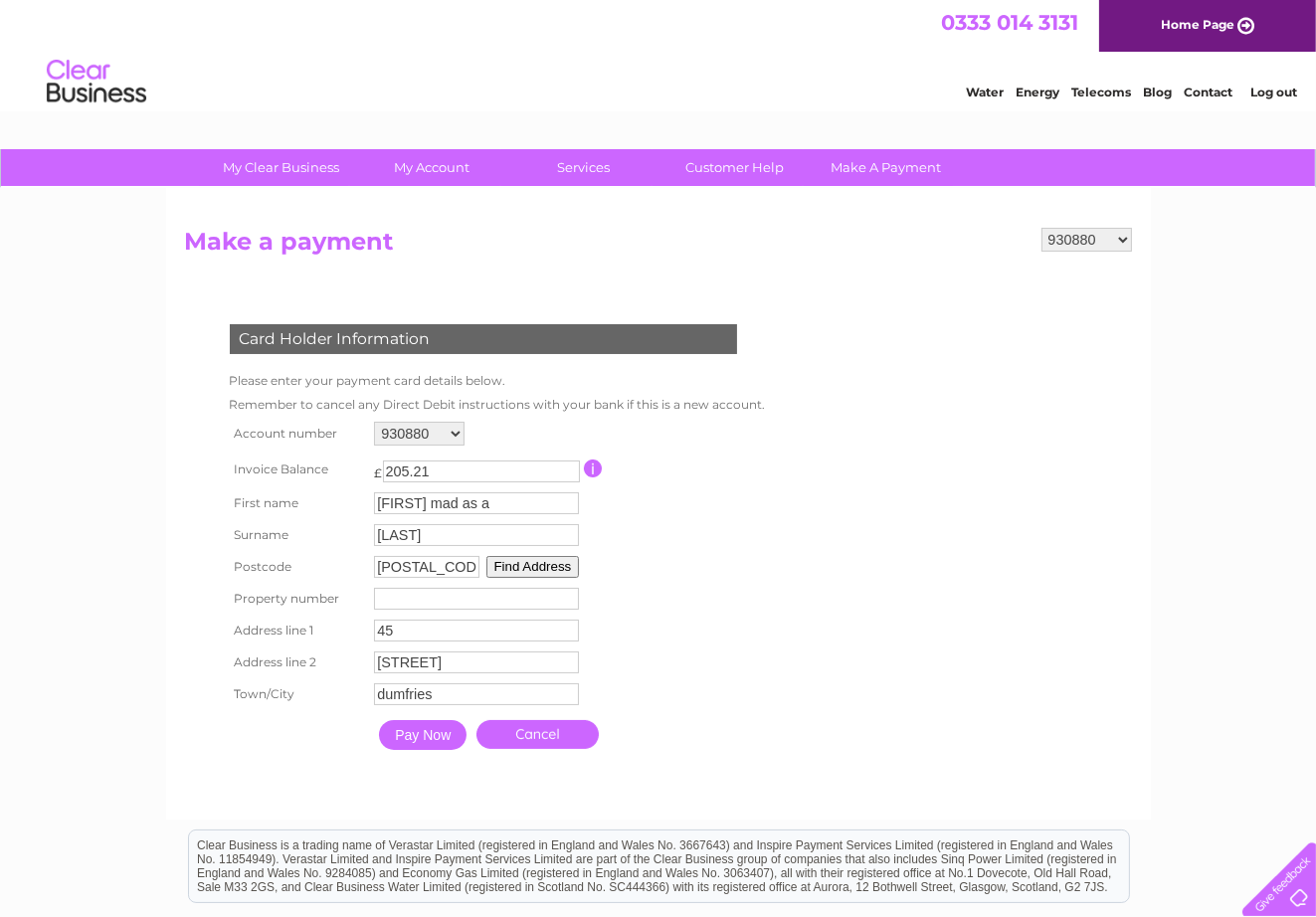 click at bounding box center [476, 599] 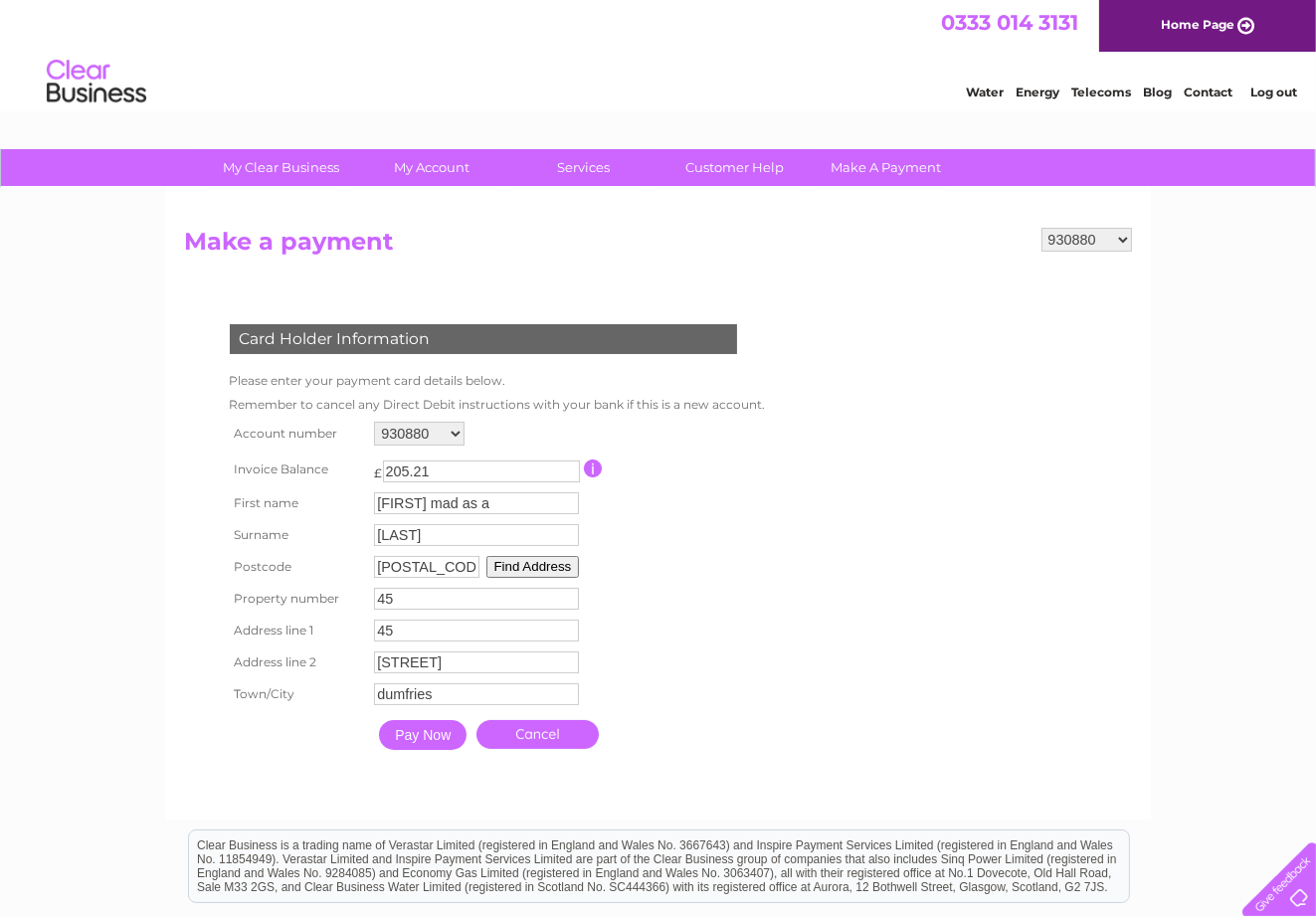 type on "45" 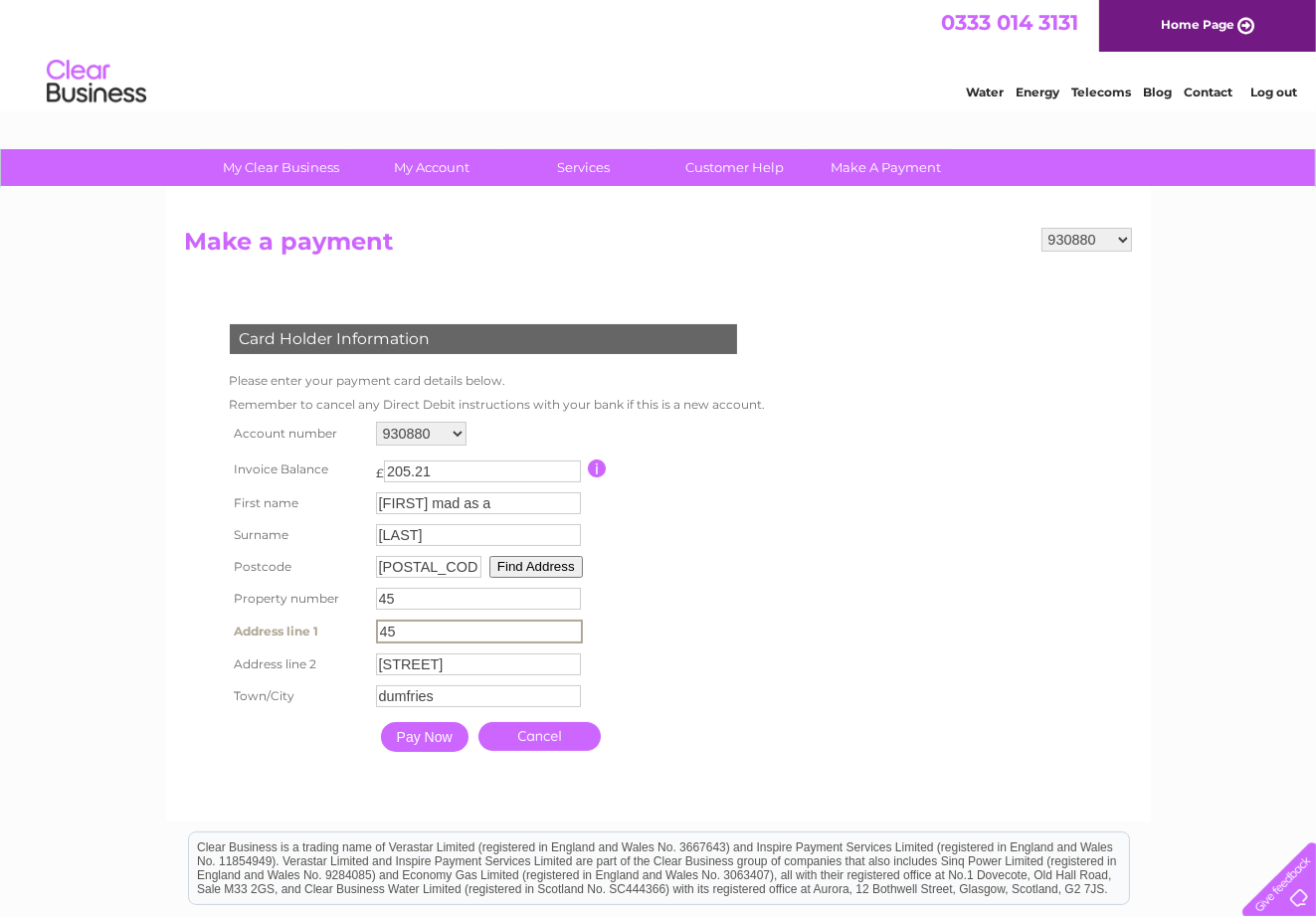 type on "4" 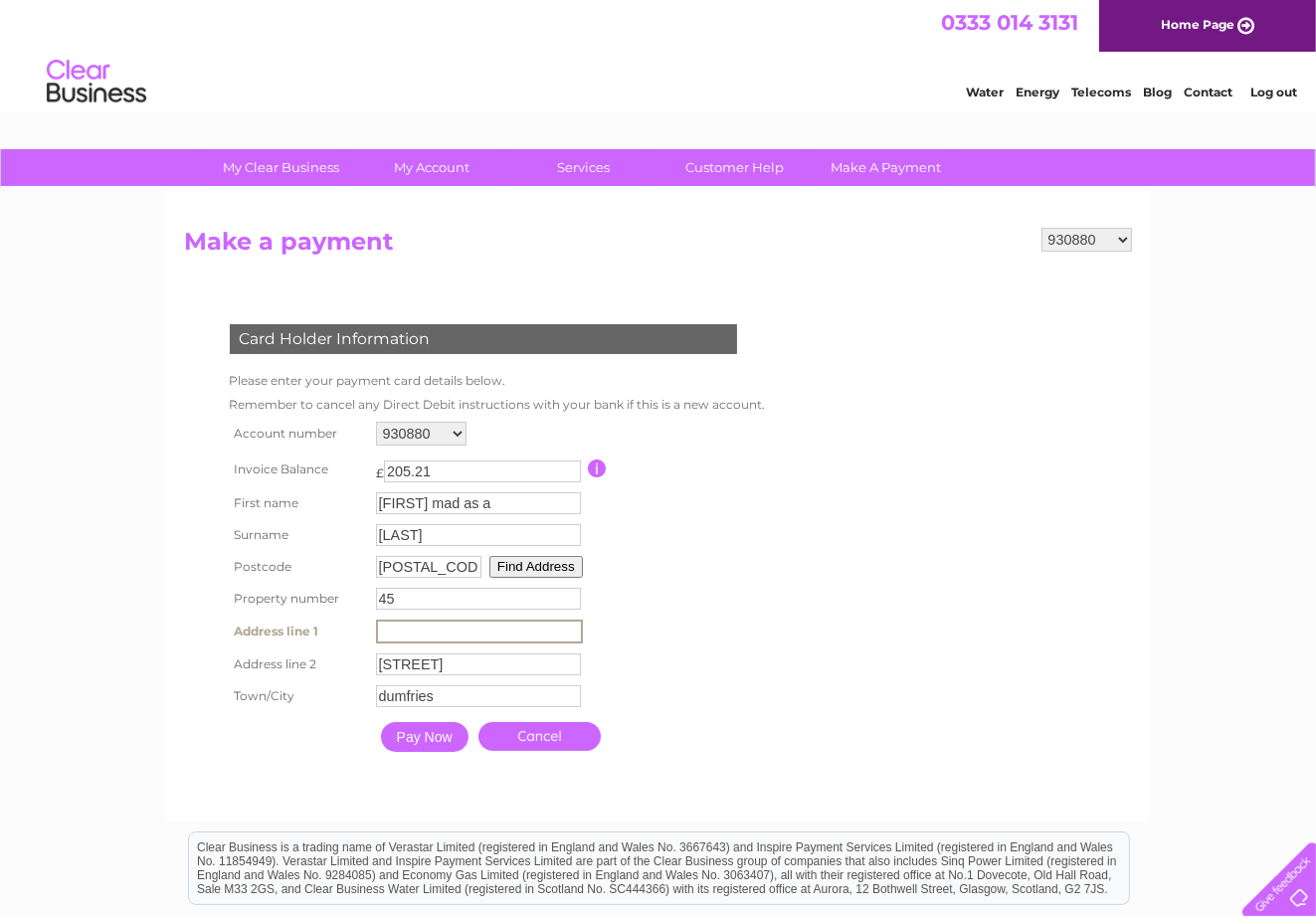 type 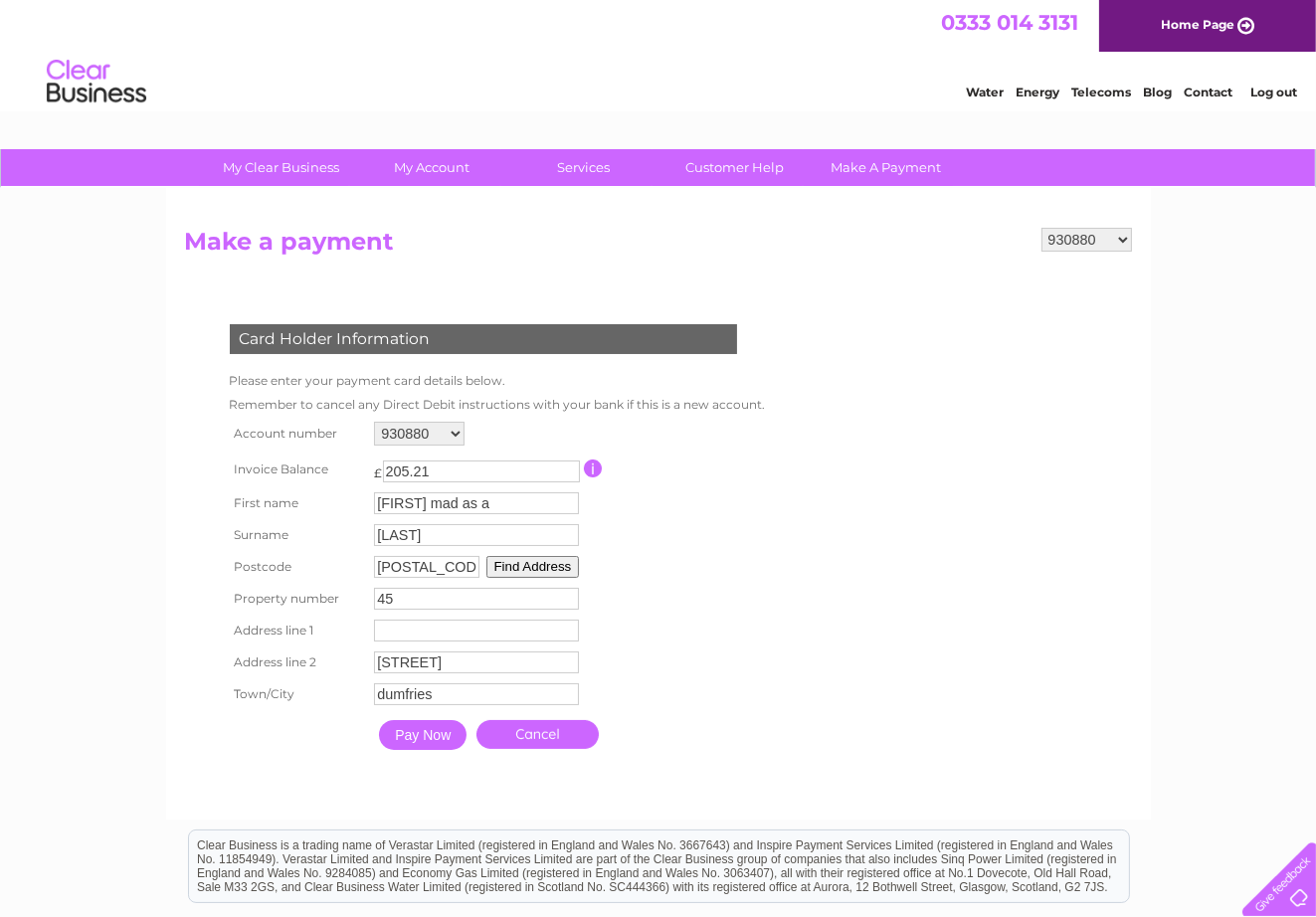 click on "Pay Now" at bounding box center [423, 735] 